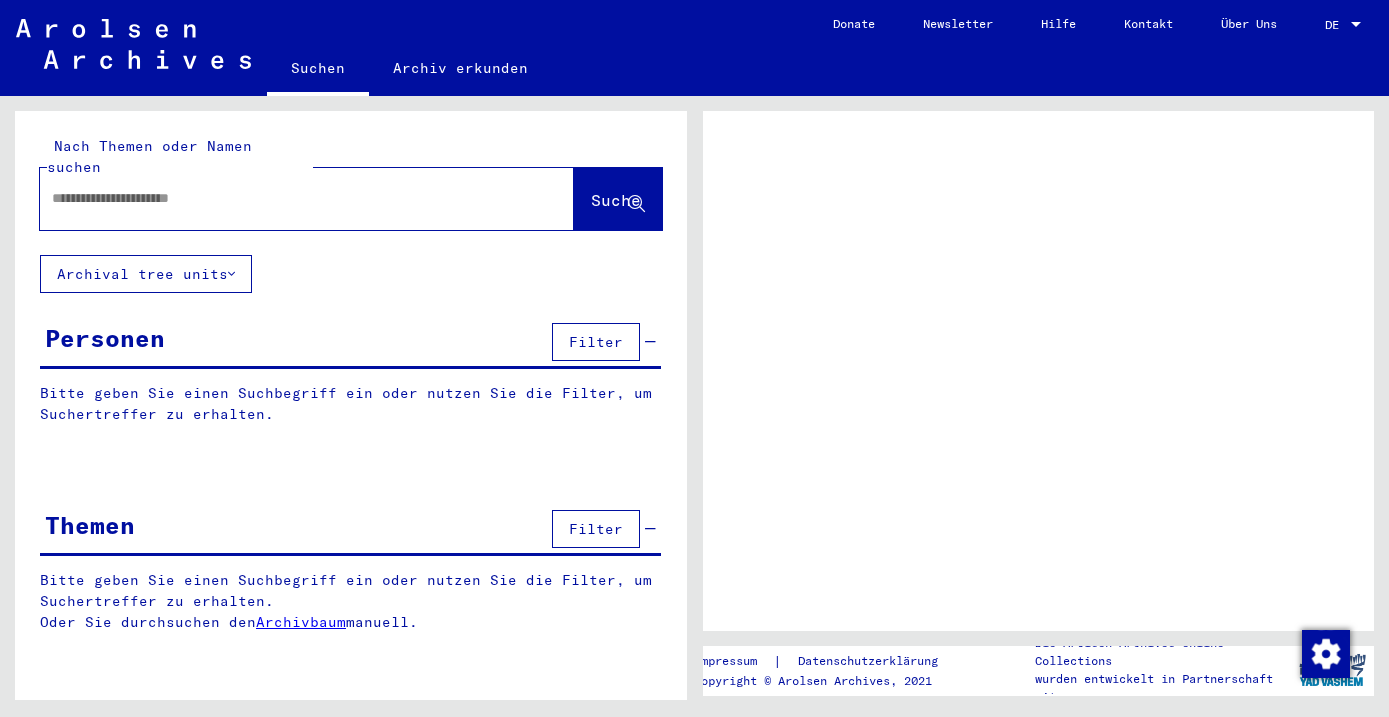 scroll, scrollTop: 0, scrollLeft: 0, axis: both 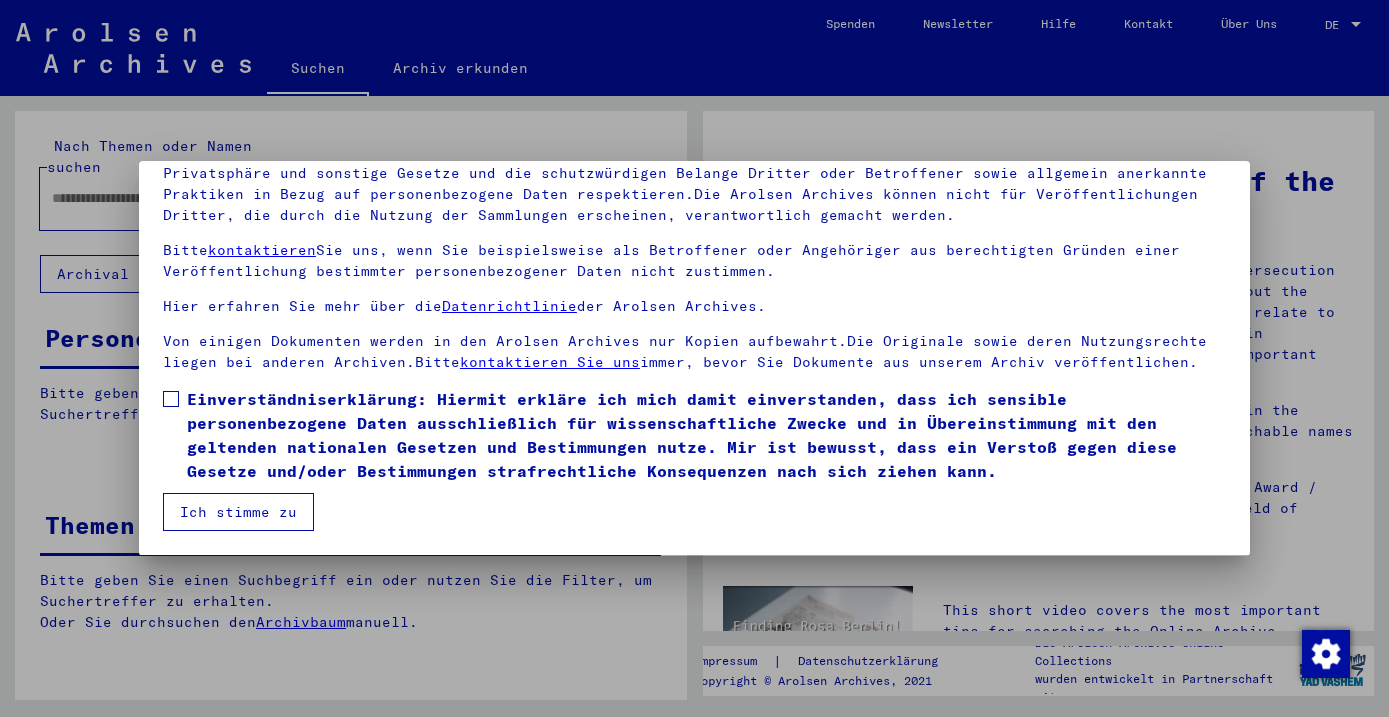 click at bounding box center (171, 399) 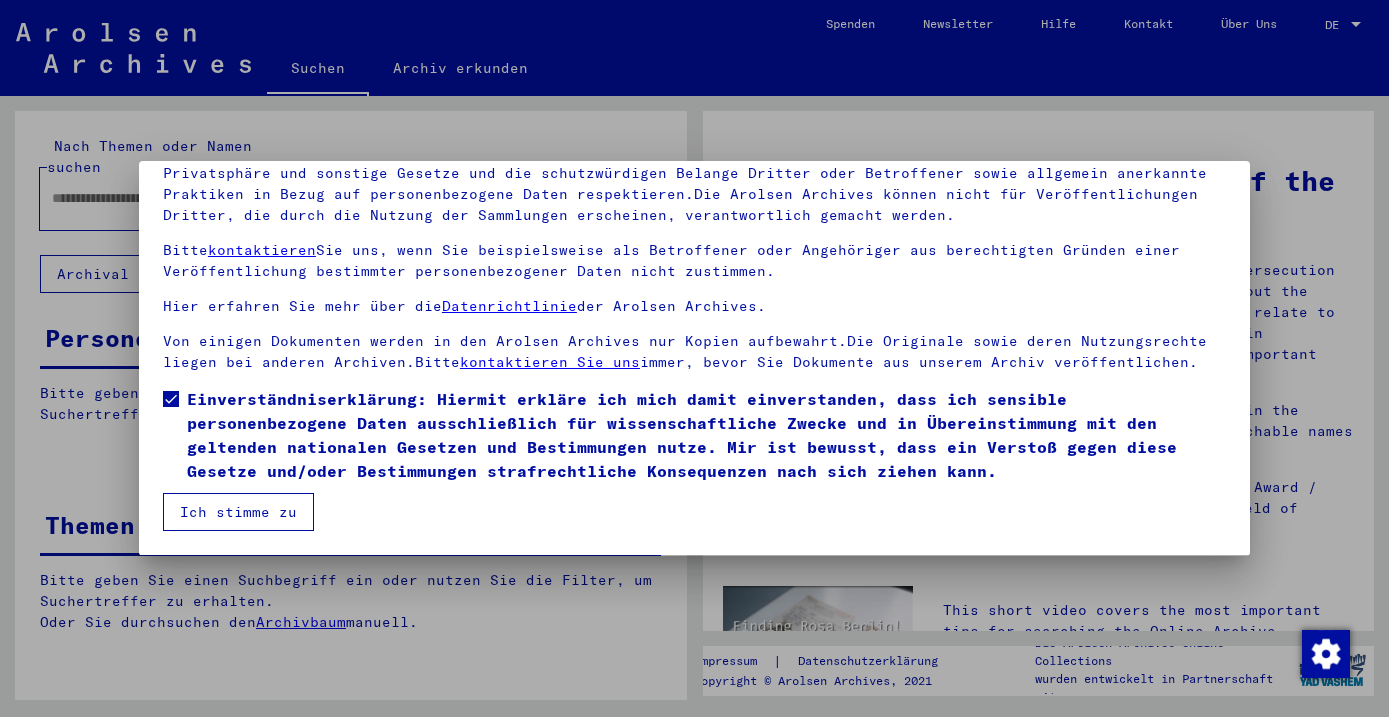 click on "Ich stimme zu" at bounding box center [238, 512] 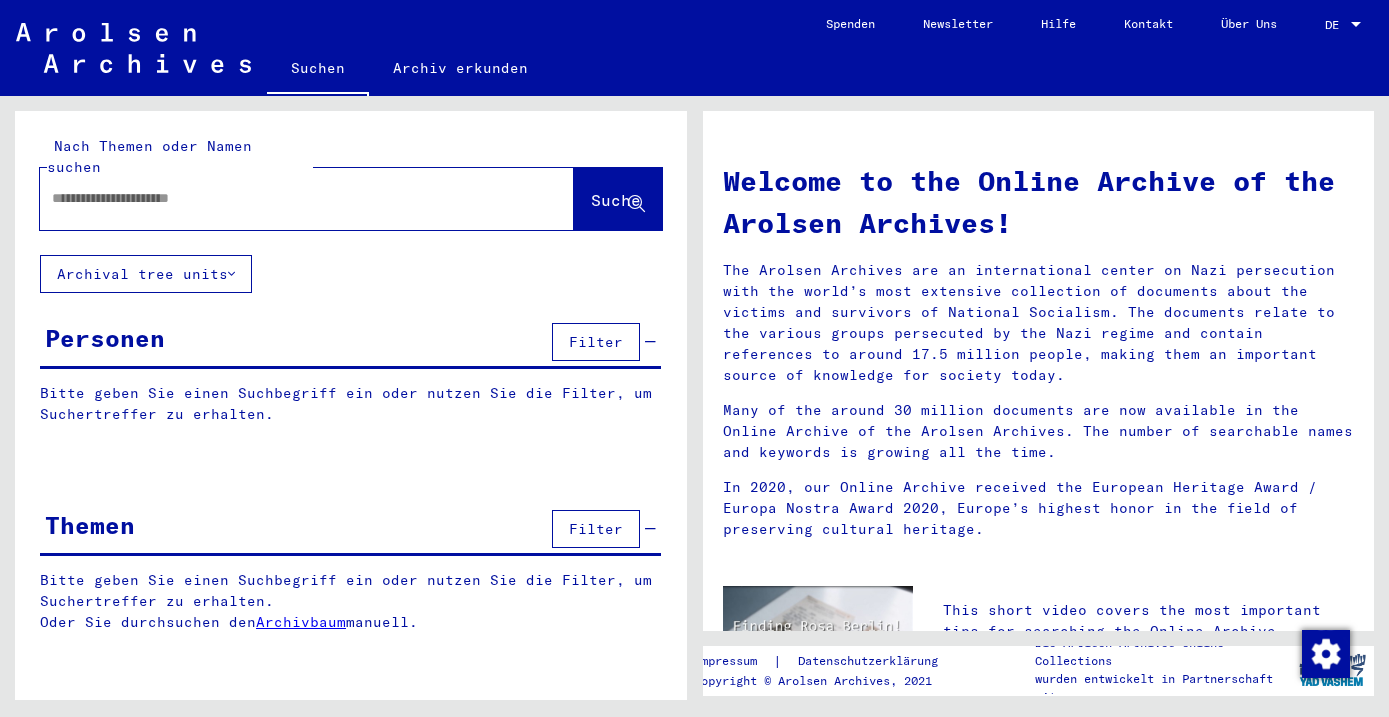 scroll, scrollTop: 0, scrollLeft: 0, axis: both 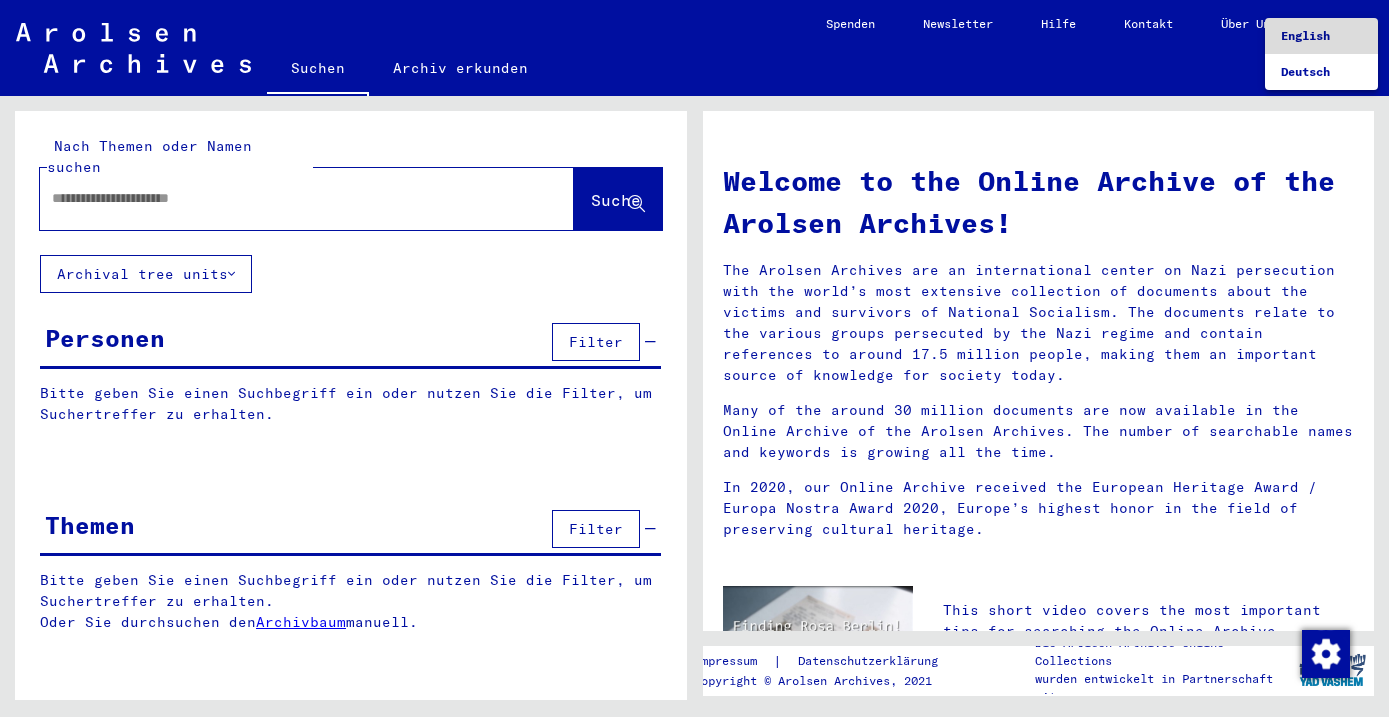 click on "English" at bounding box center [1305, 35] 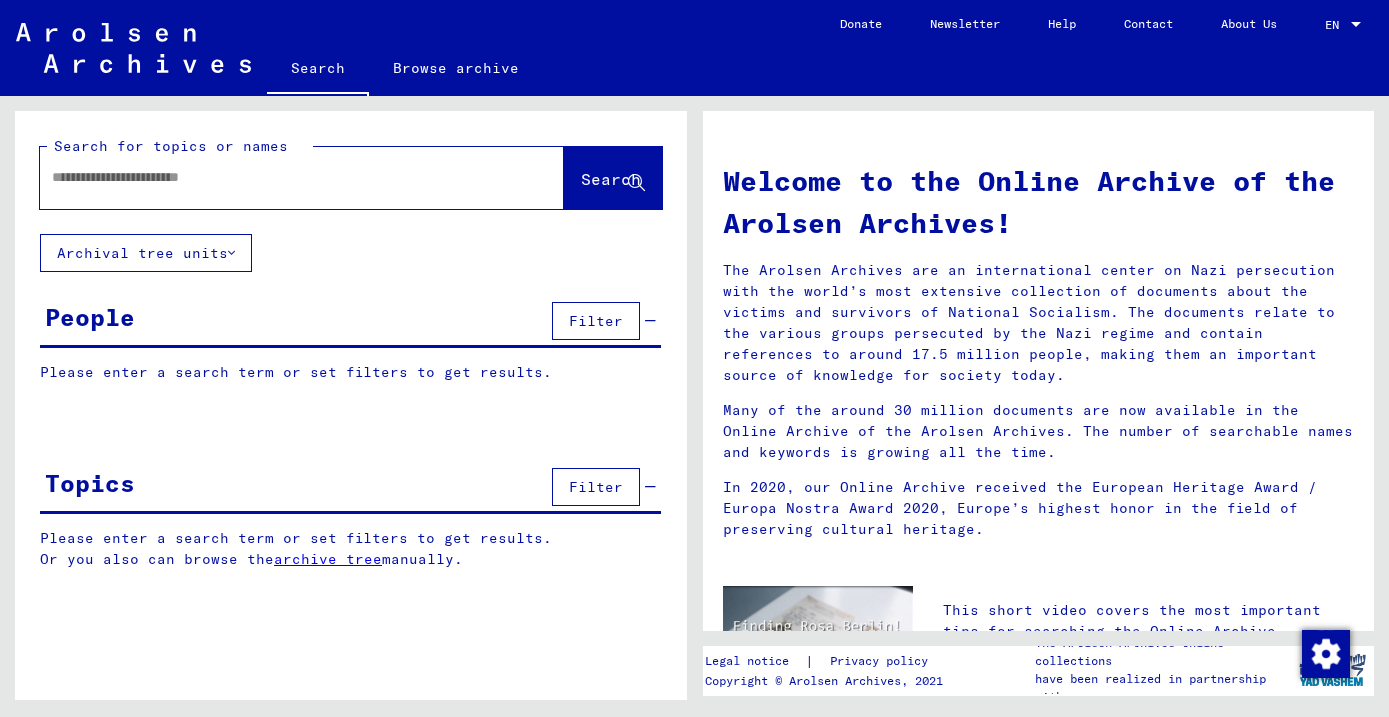 click at bounding box center [278, 177] 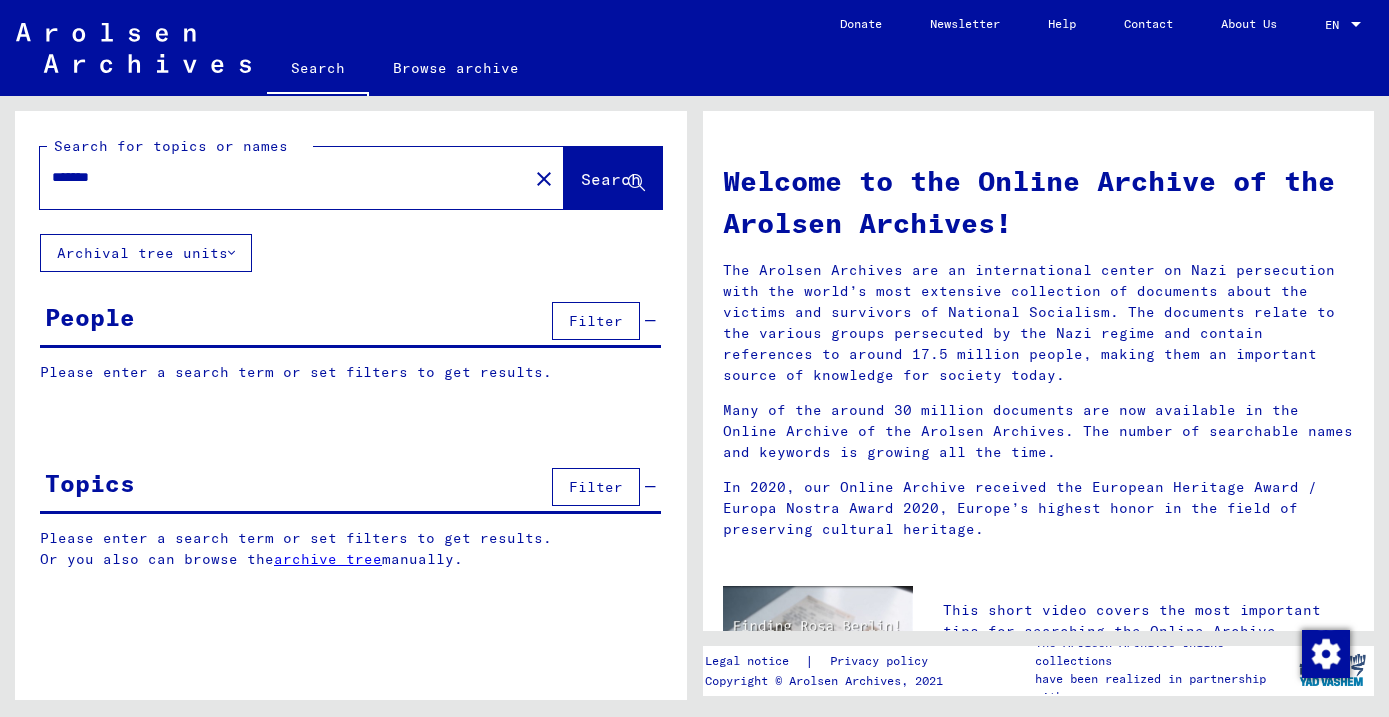 type on "*******" 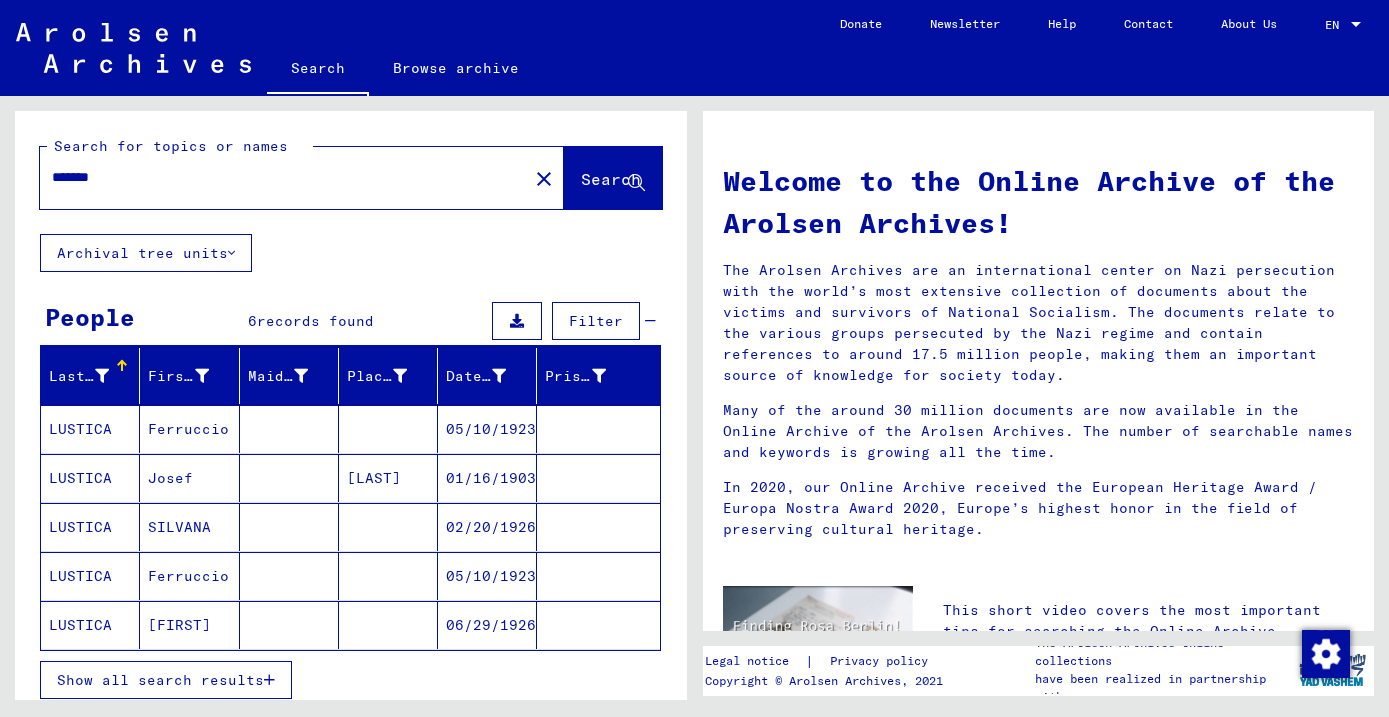 click on "LUSTICA" at bounding box center (90, 527) 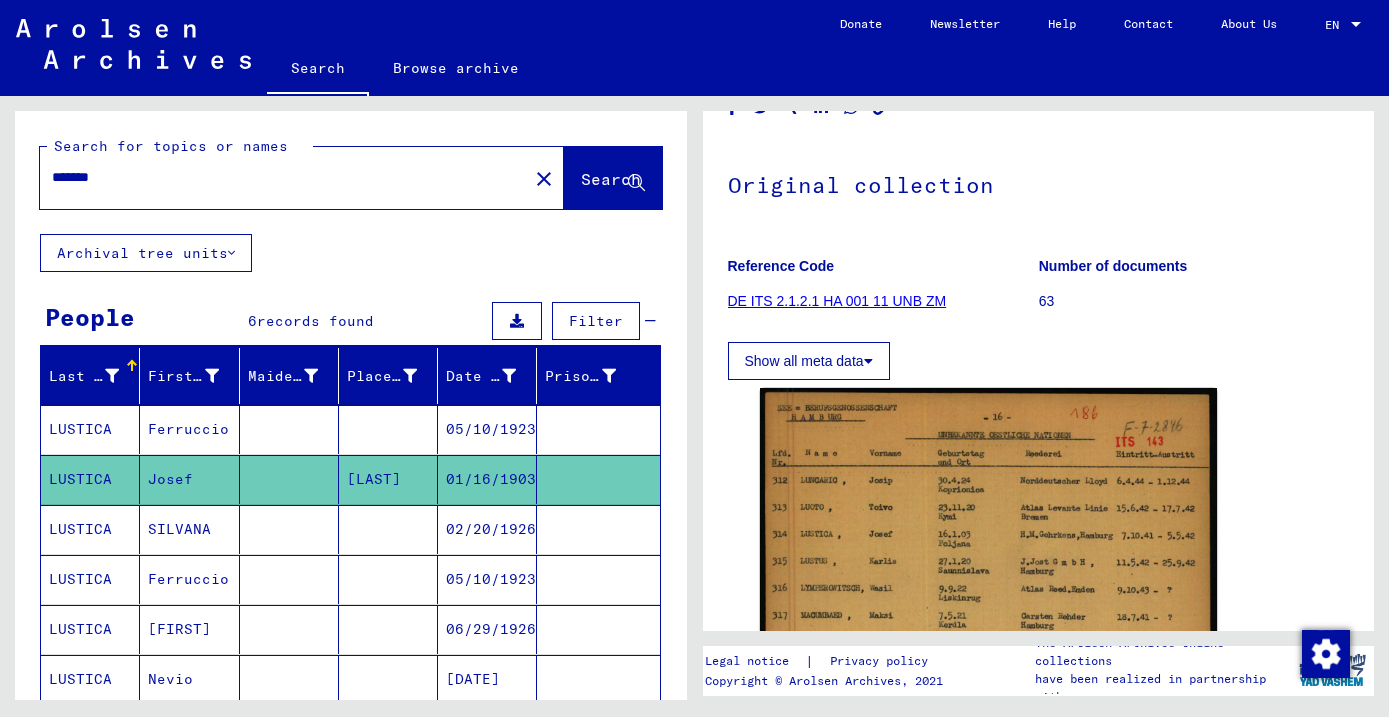 scroll, scrollTop: 136, scrollLeft: 0, axis: vertical 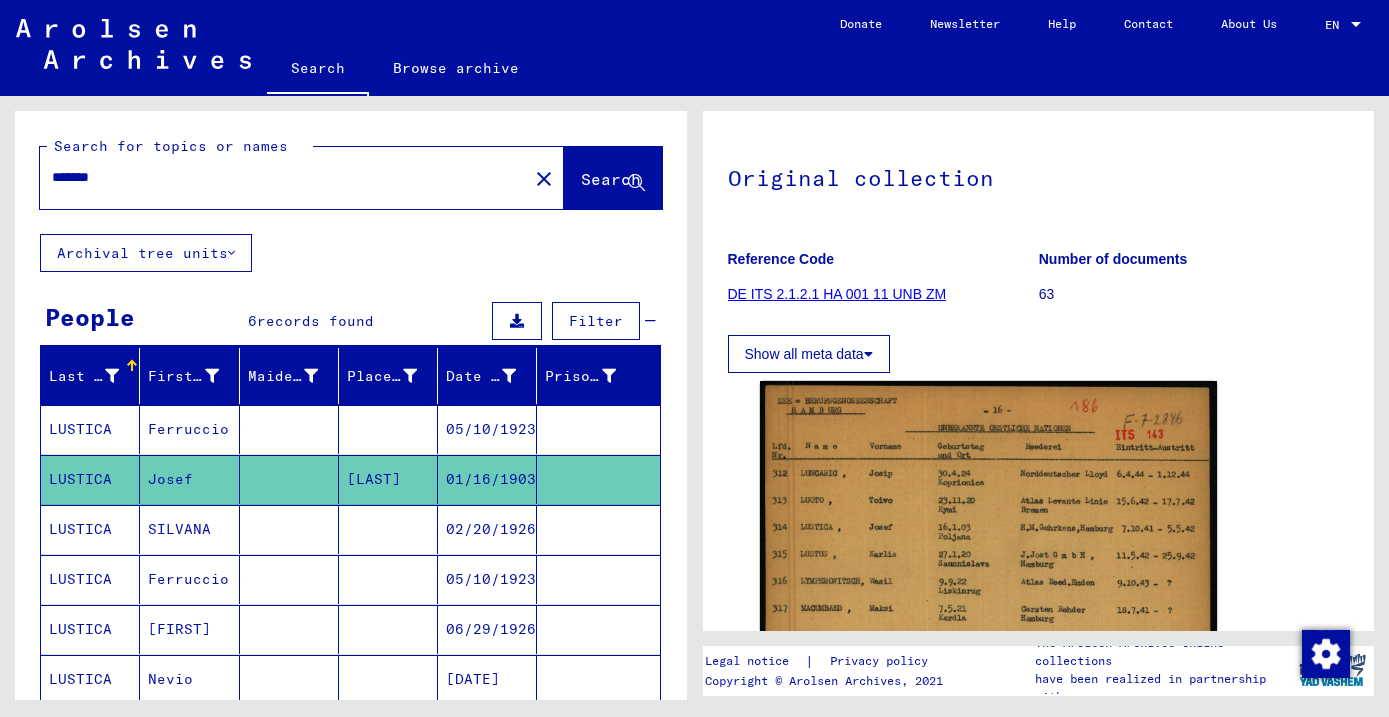 click on "DE ITS 2.1.2.1 HA 001 11 UNB ZM" 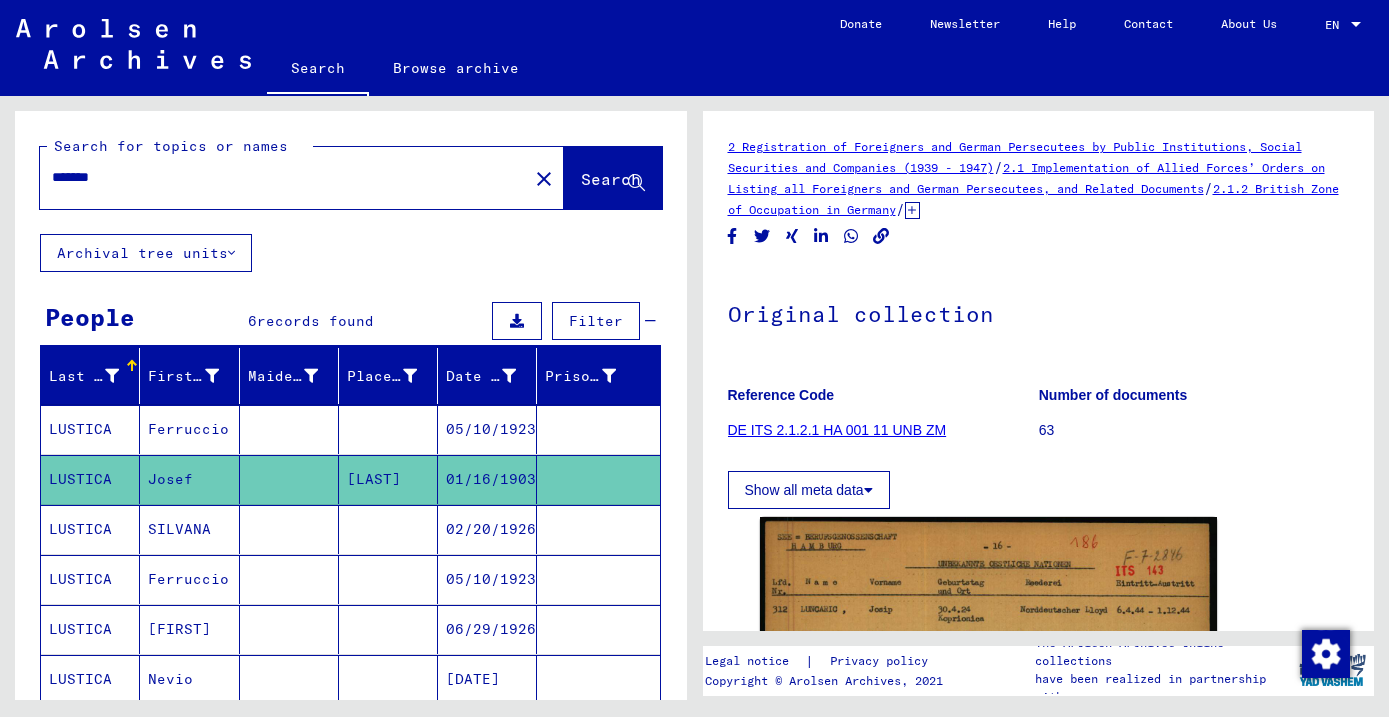 scroll, scrollTop: 0, scrollLeft: 0, axis: both 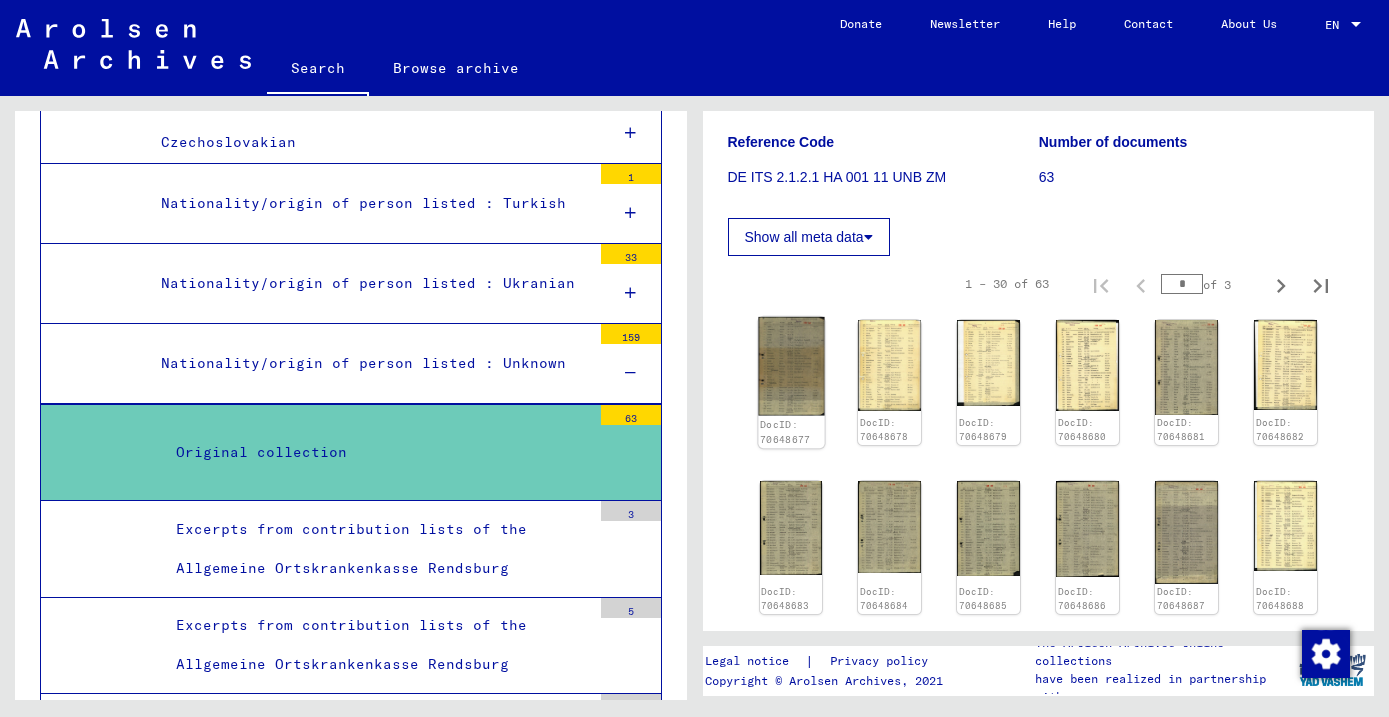 click 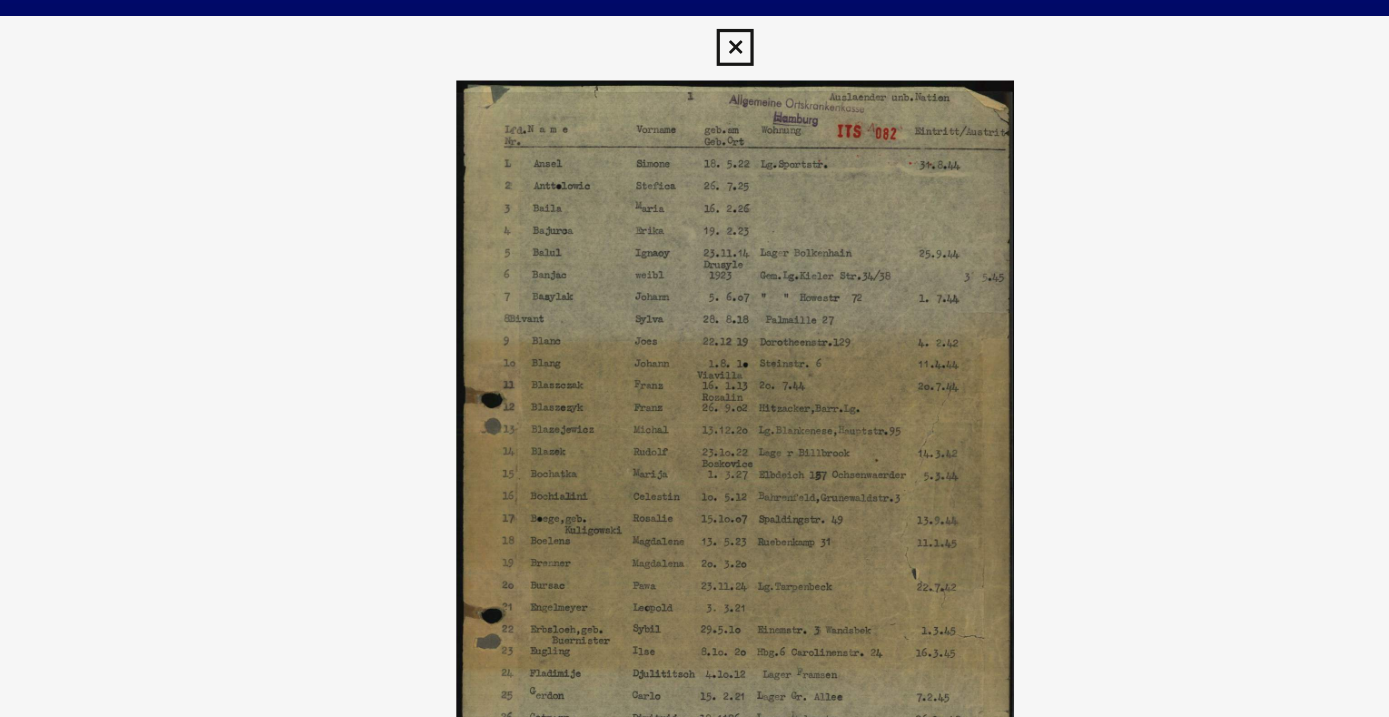 scroll, scrollTop: 0, scrollLeft: 0, axis: both 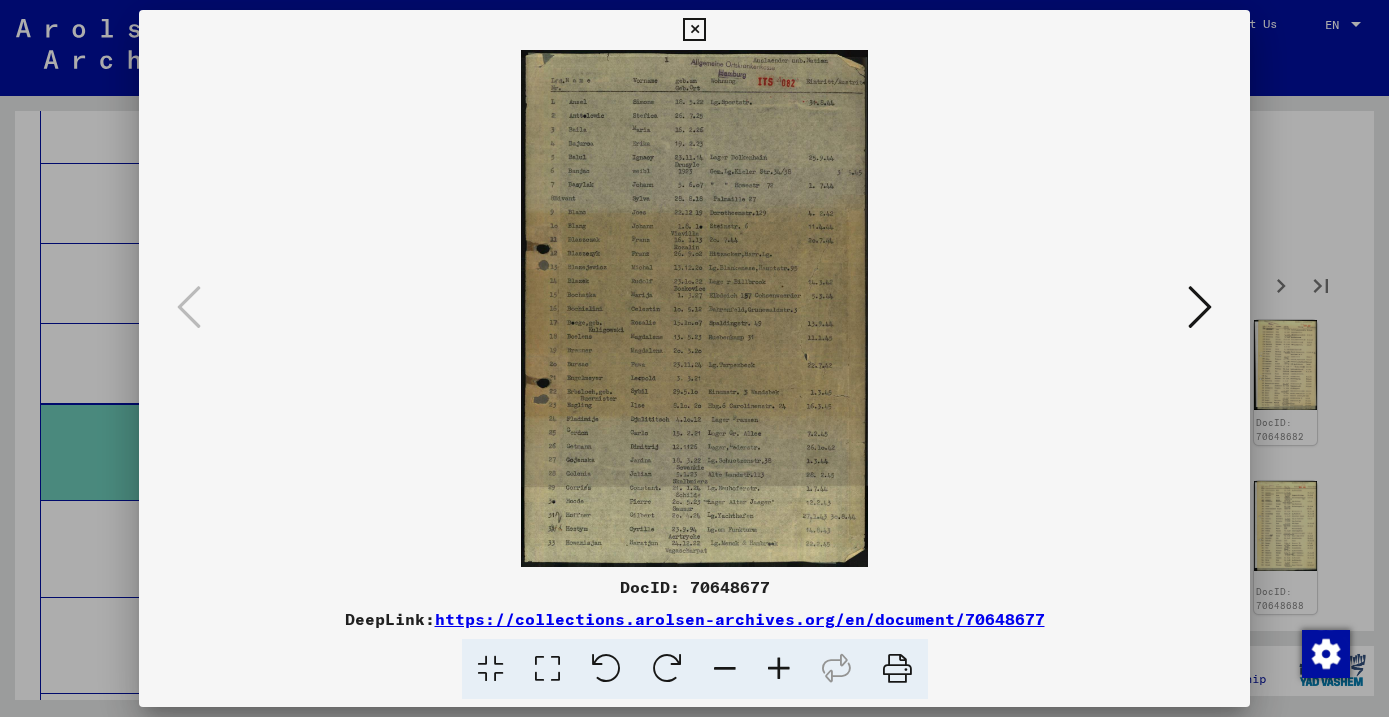 click at bounding box center [1200, 307] 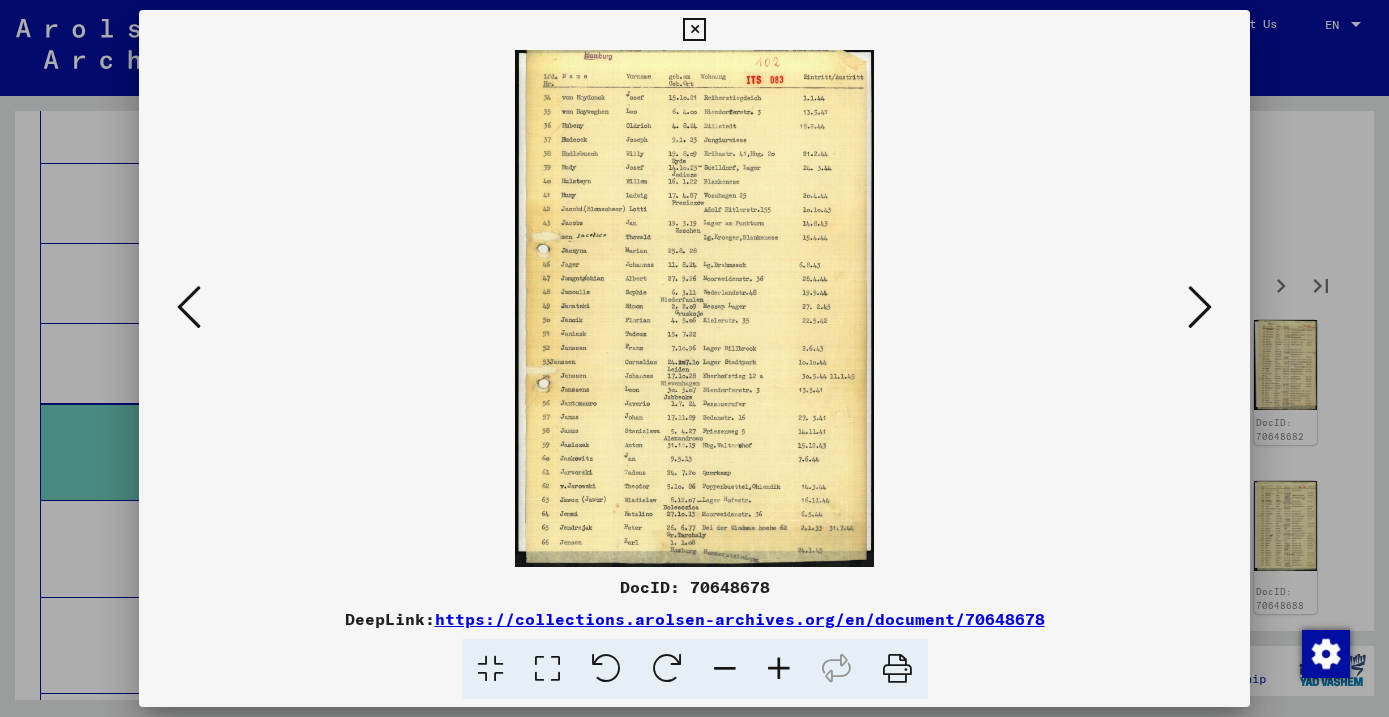 click at bounding box center [1200, 307] 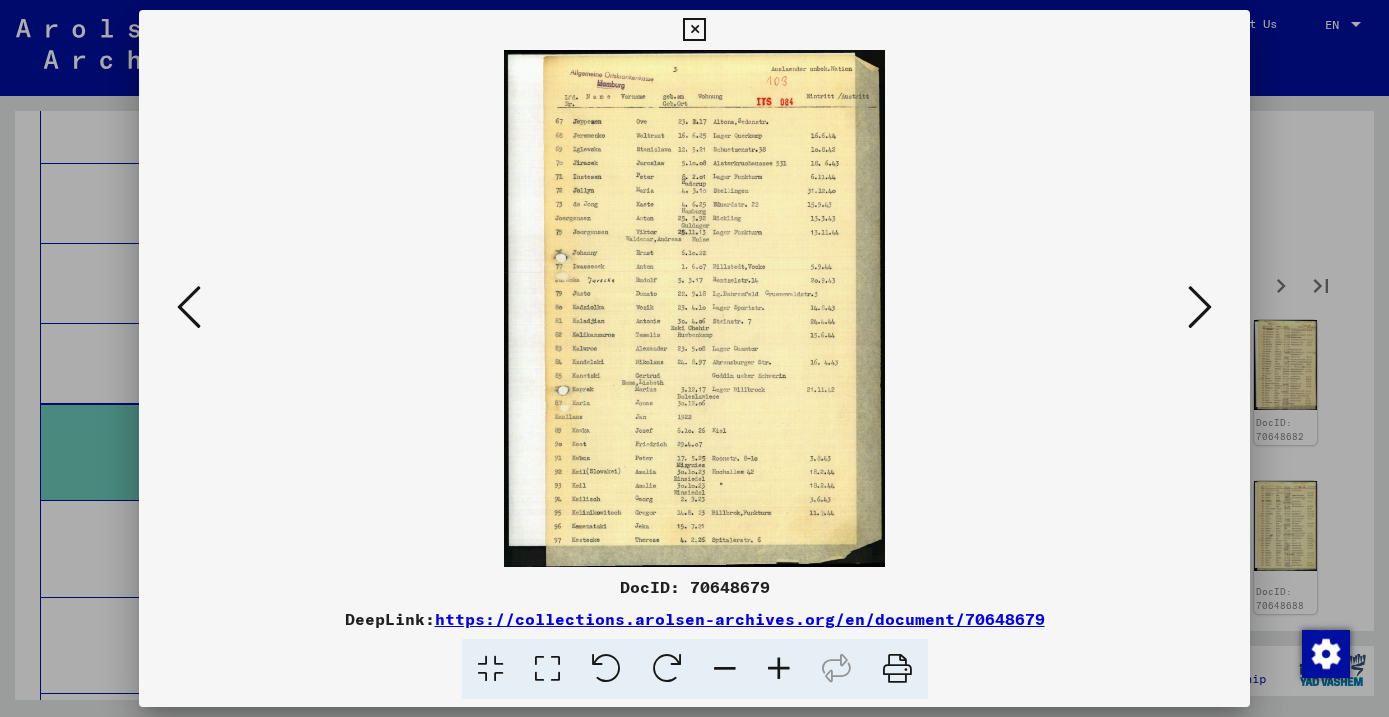 click at bounding box center (1200, 307) 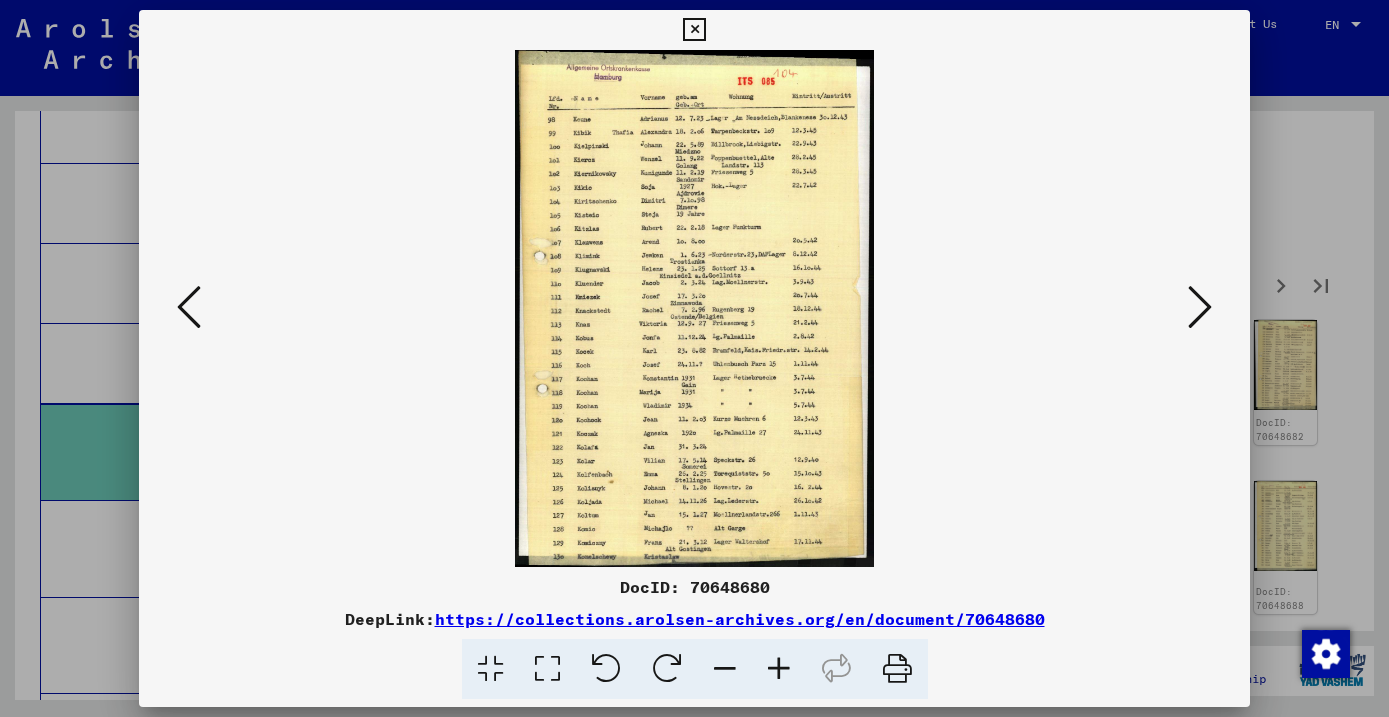 click at bounding box center (1200, 307) 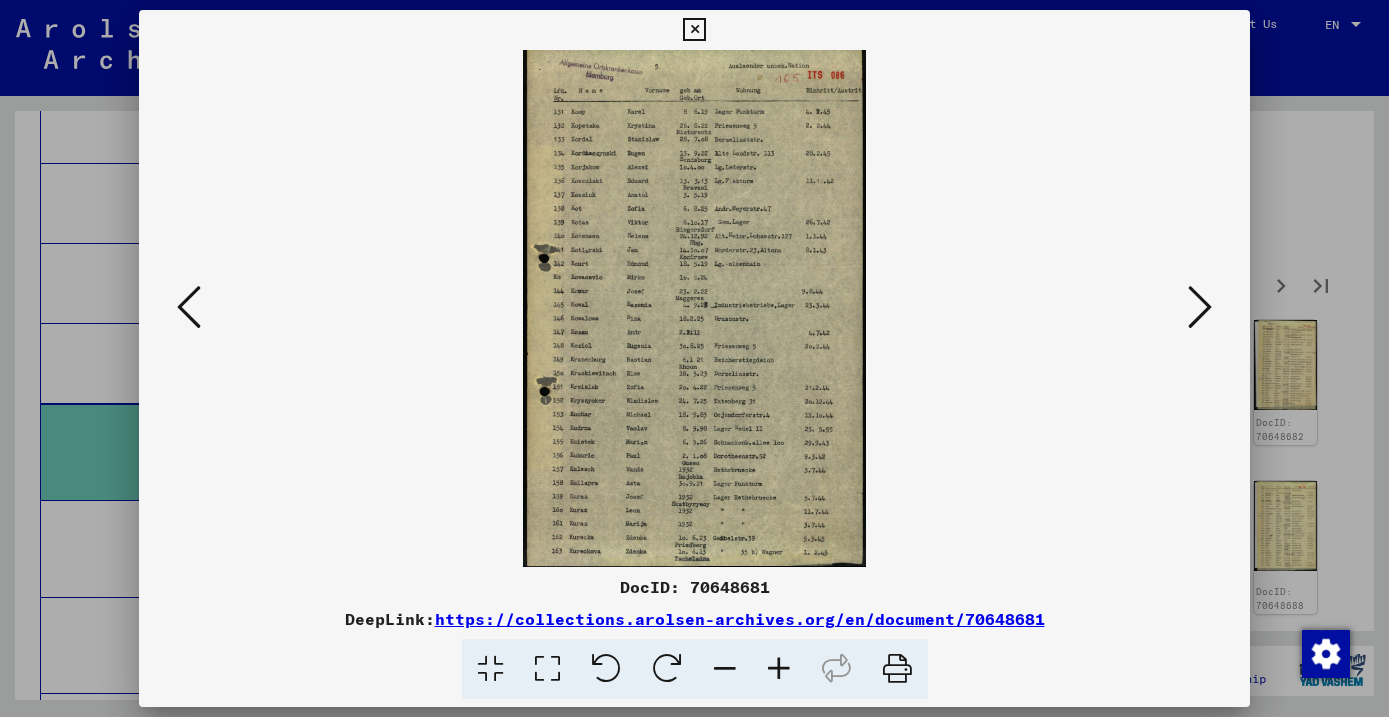 click at bounding box center [1200, 307] 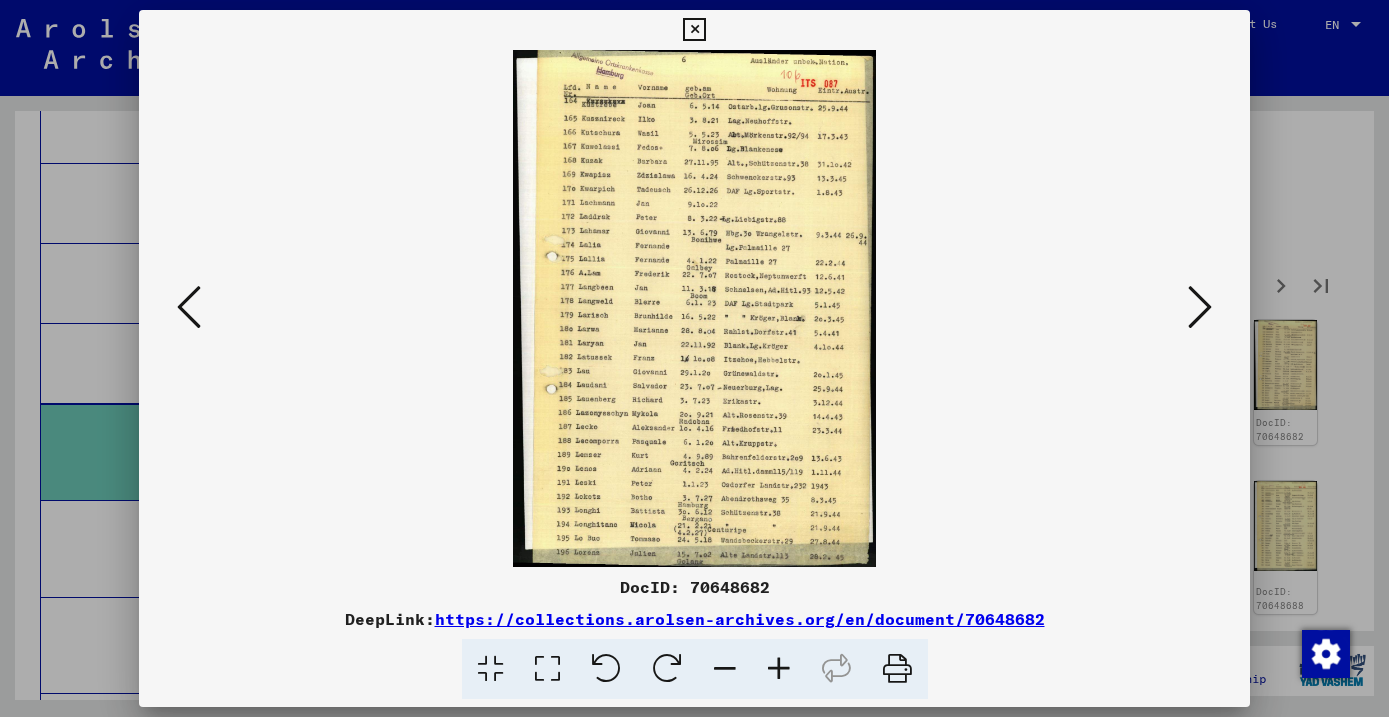 click at bounding box center [1200, 307] 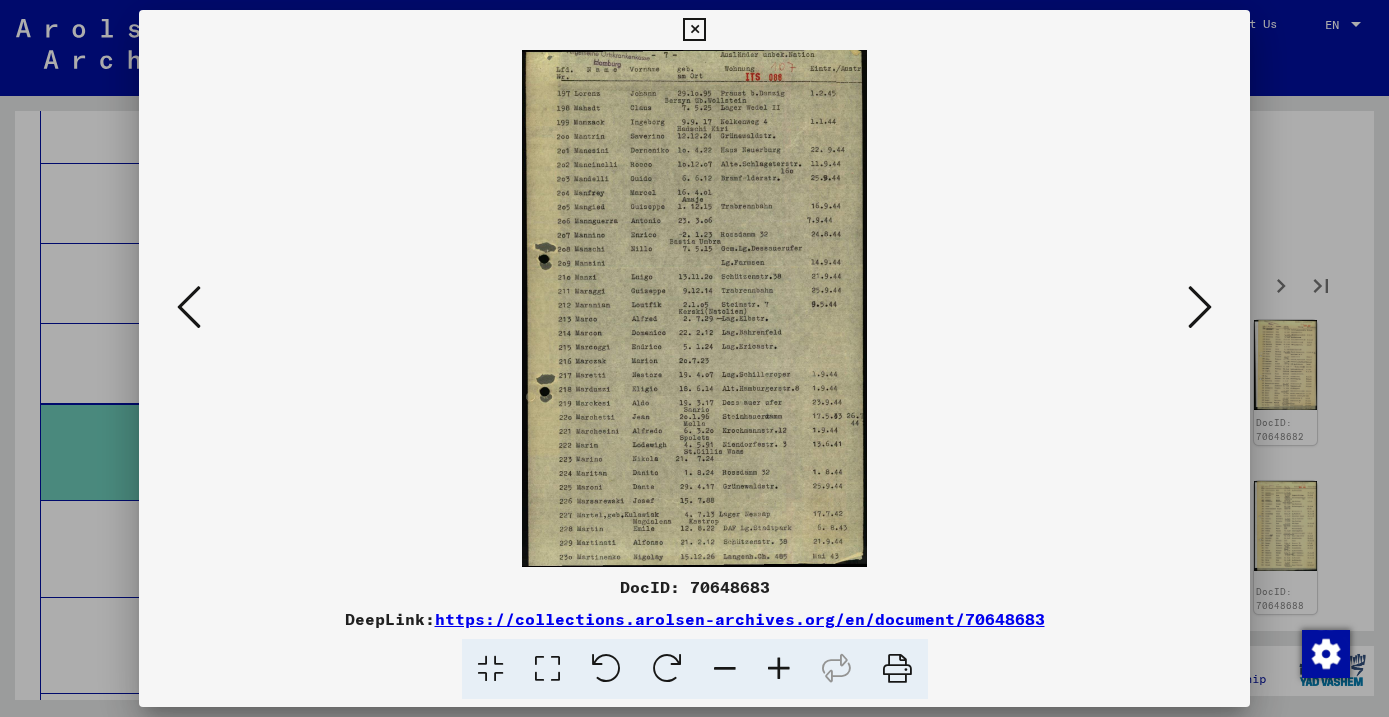 click at bounding box center (1200, 307) 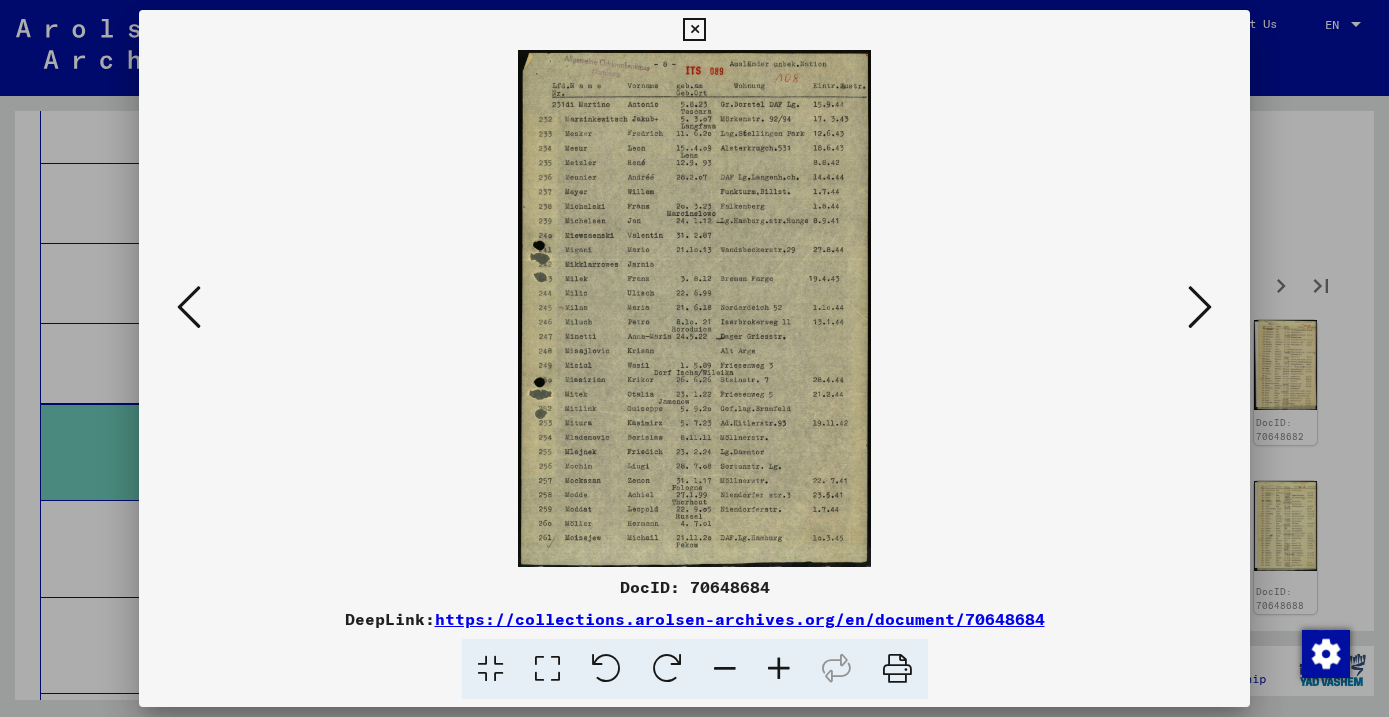 click at bounding box center [1200, 307] 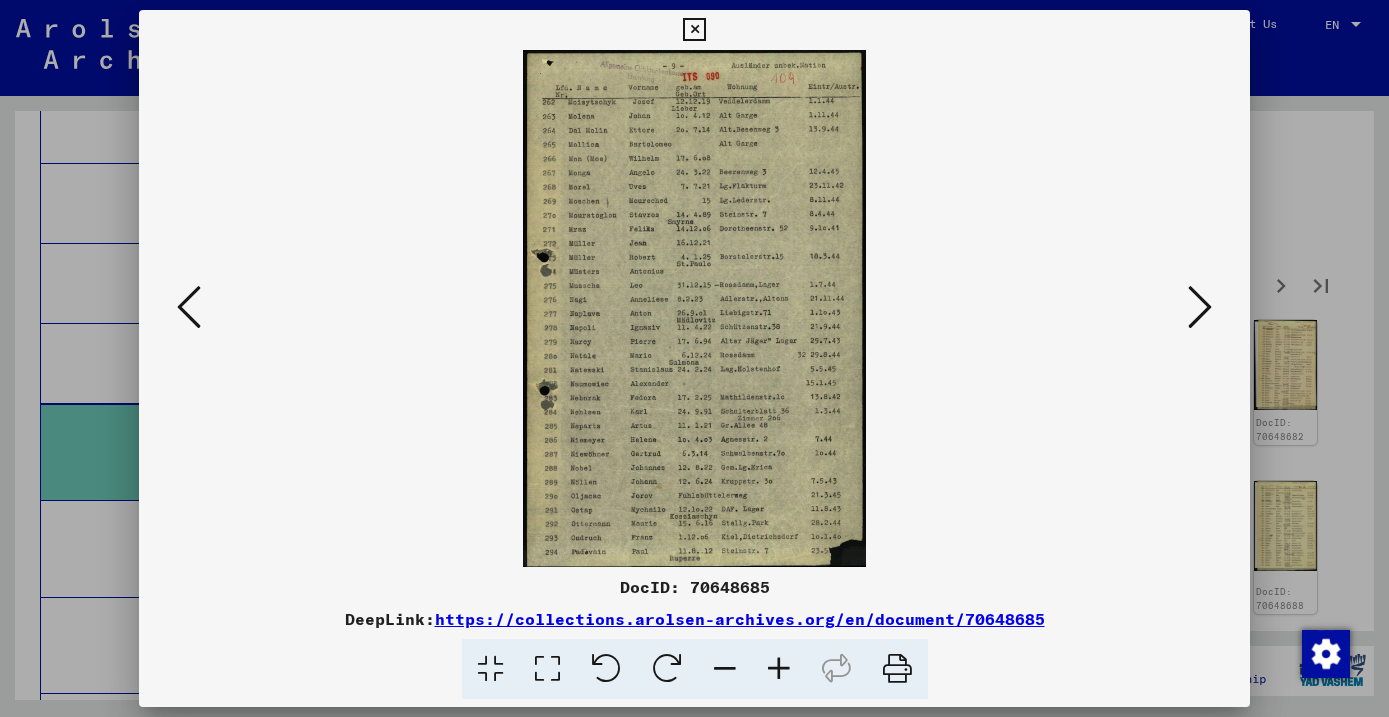 click at bounding box center (1200, 307) 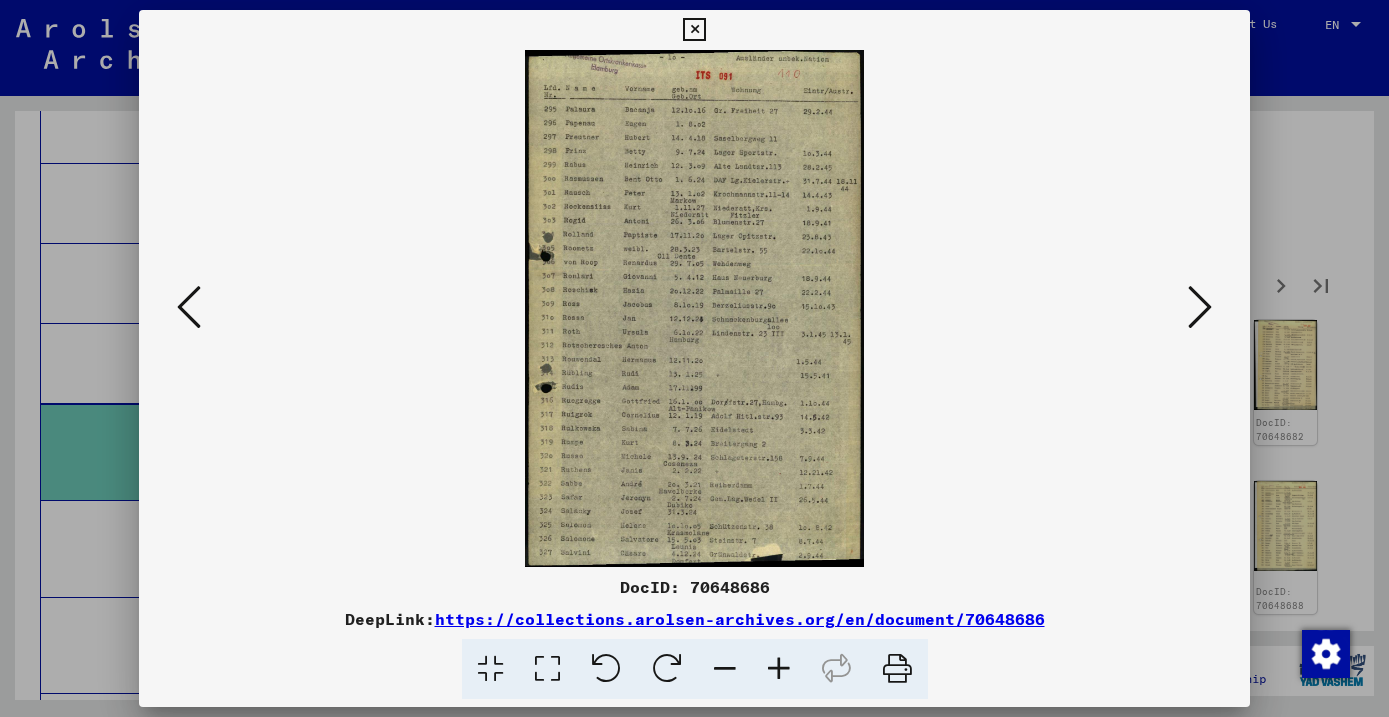 click at bounding box center (1200, 307) 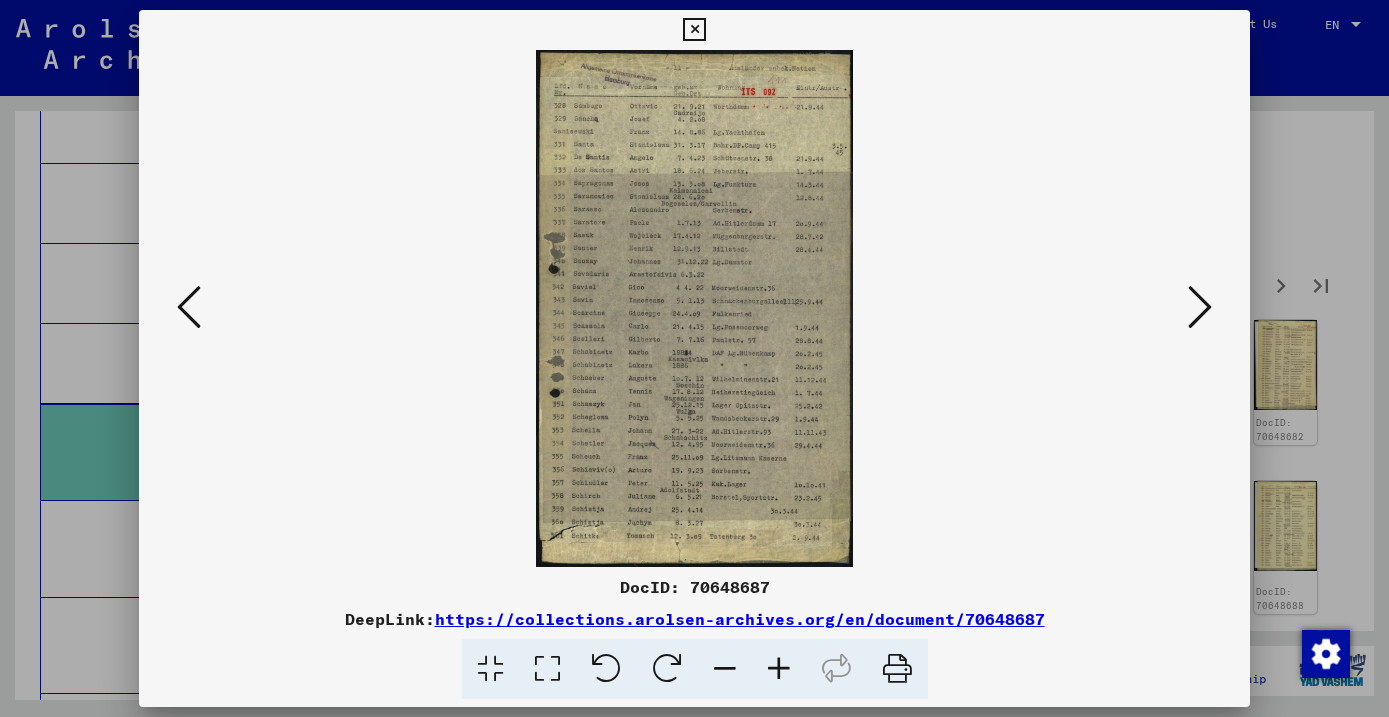 click at bounding box center [1200, 307] 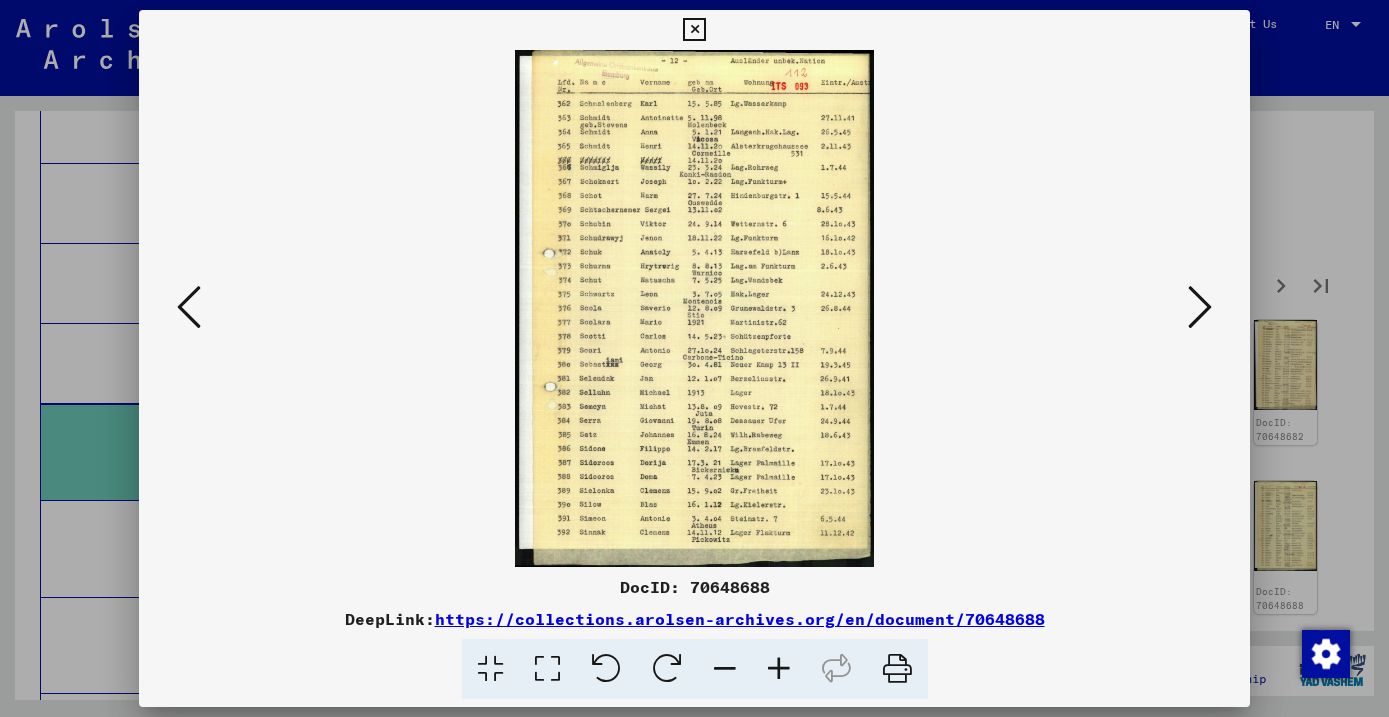 click at bounding box center [1200, 307] 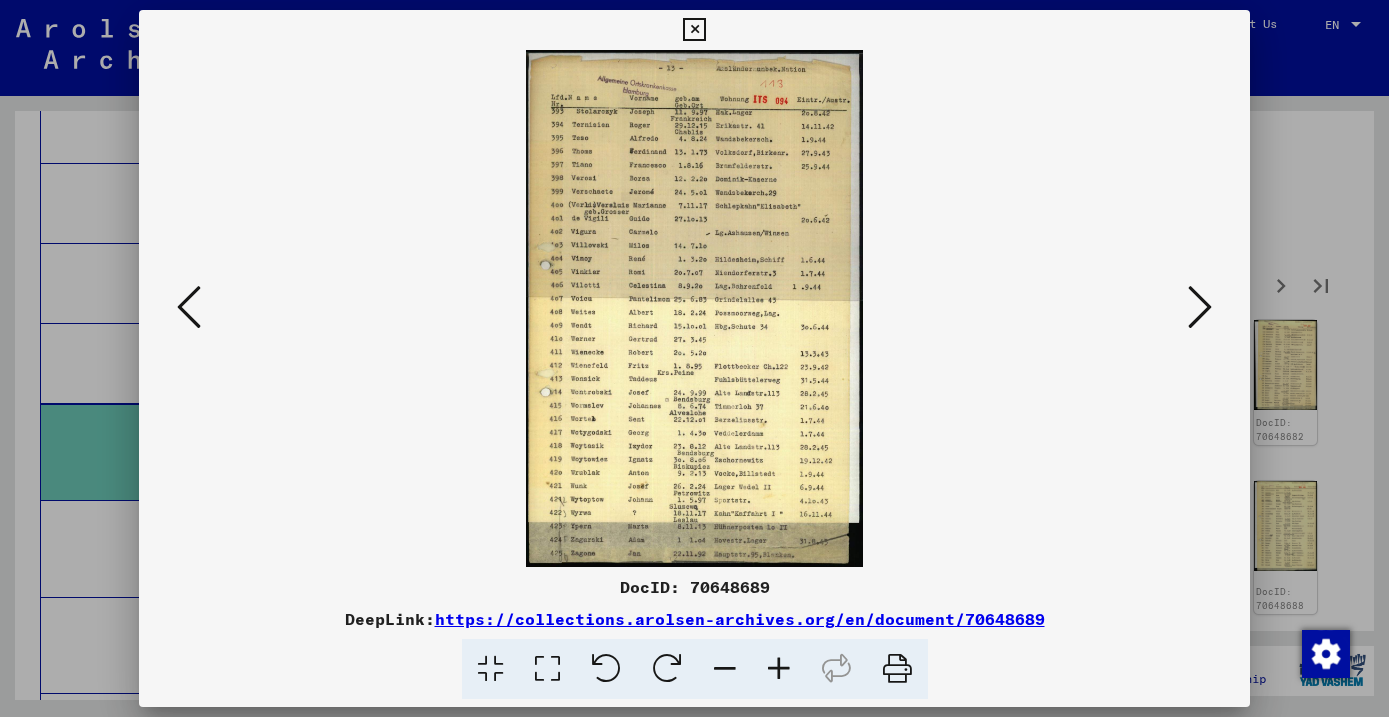 click at bounding box center [1200, 307] 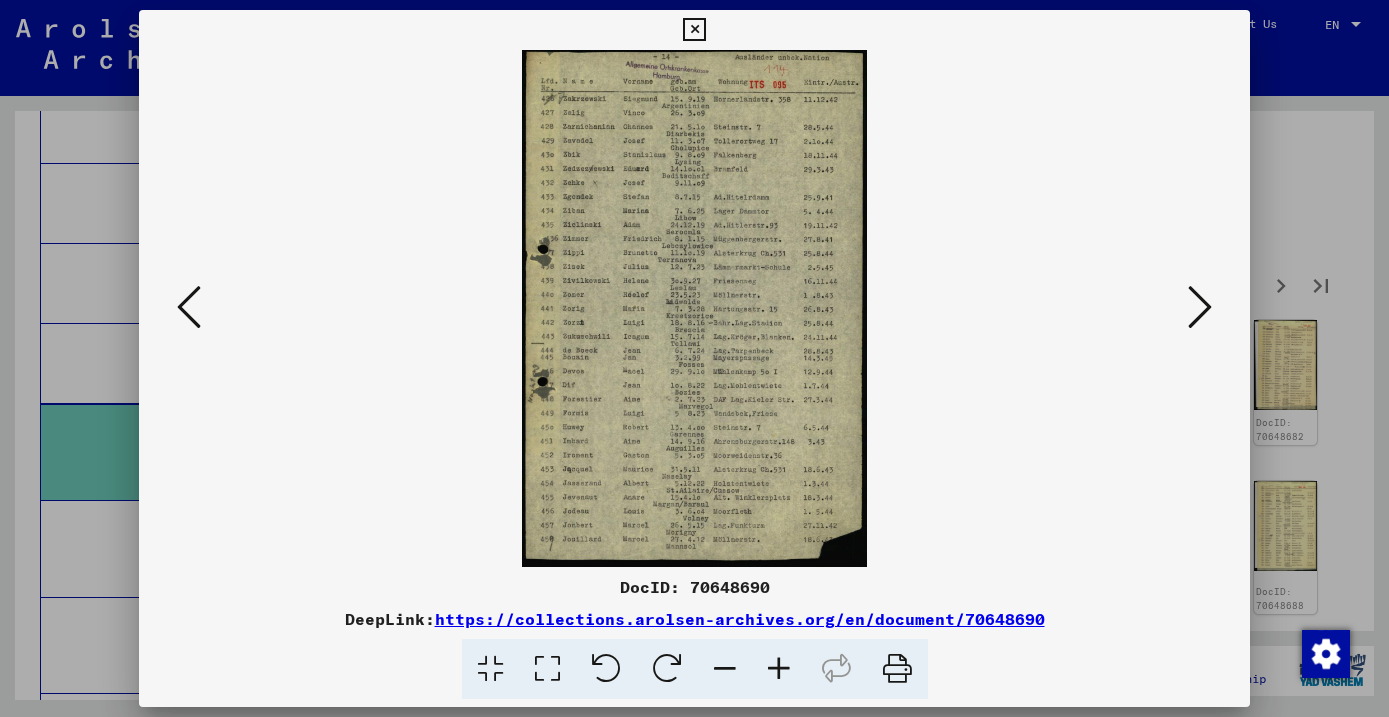 click at bounding box center [1200, 307] 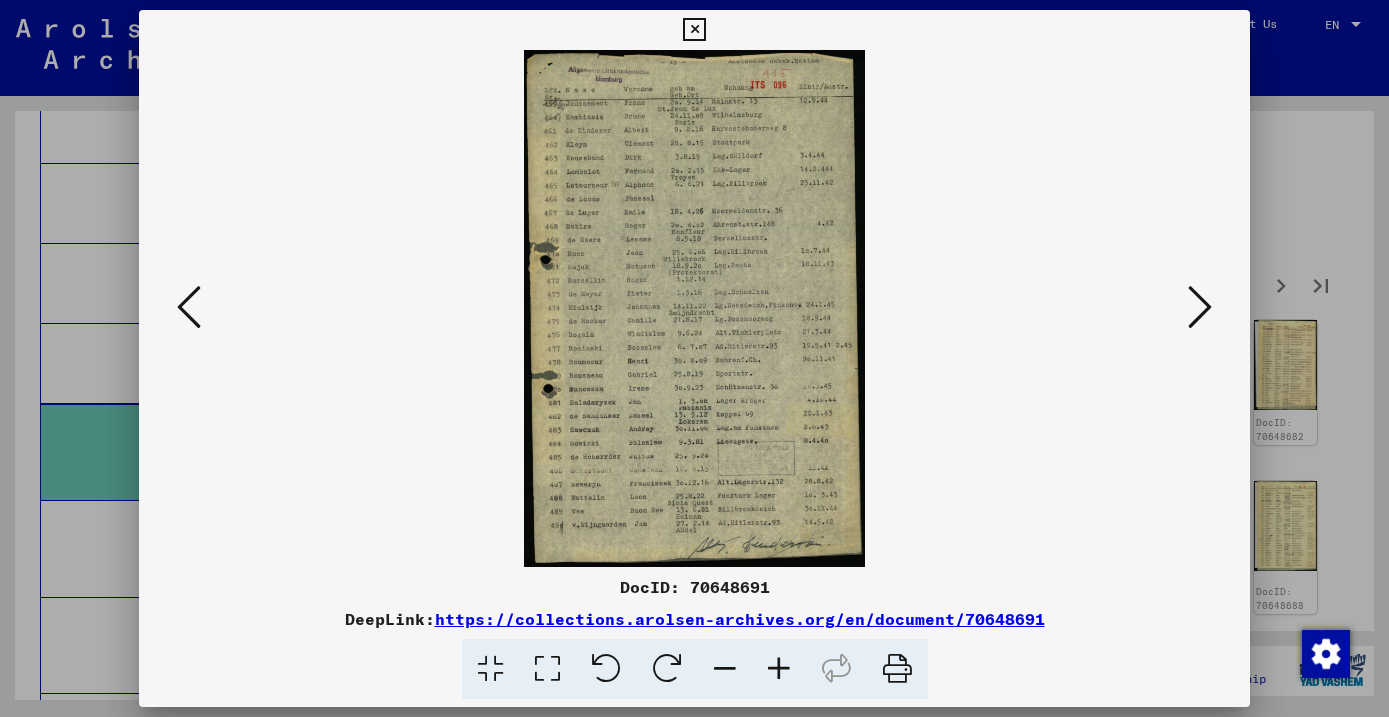 click at bounding box center (1200, 307) 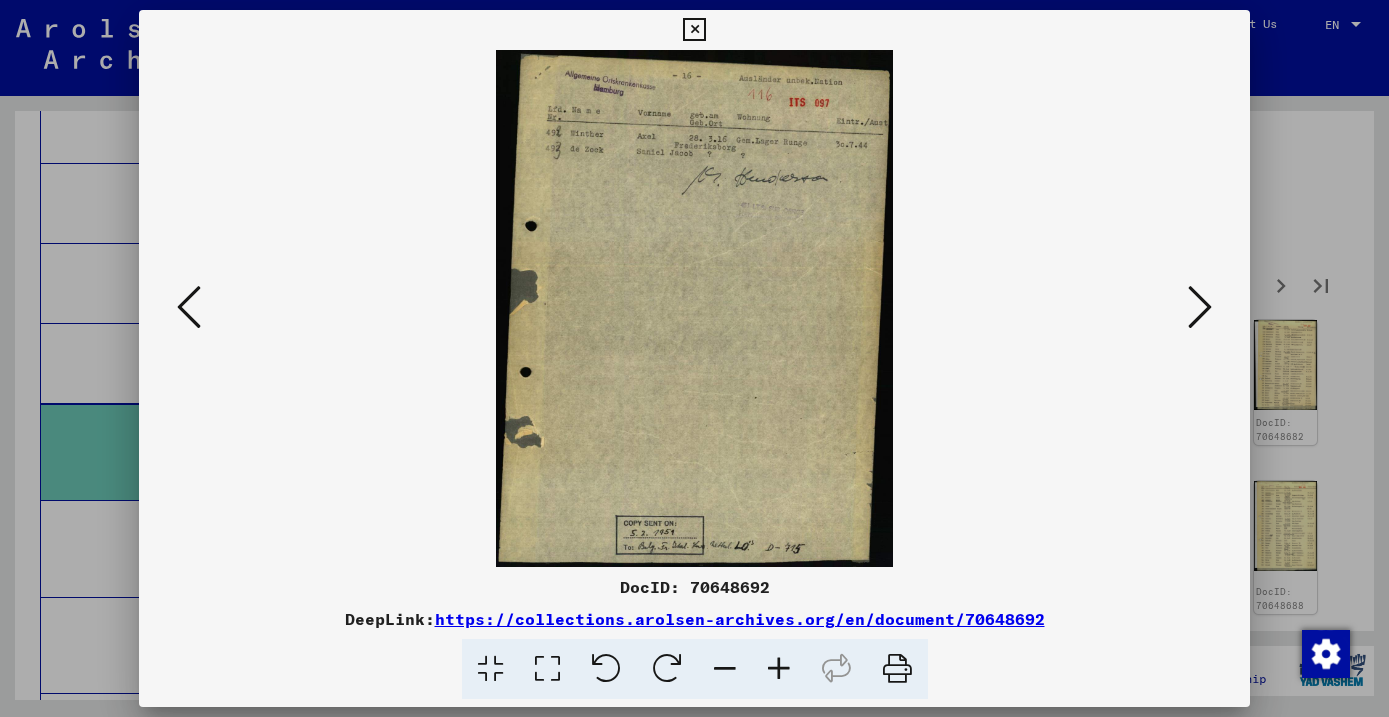 click at bounding box center (1200, 307) 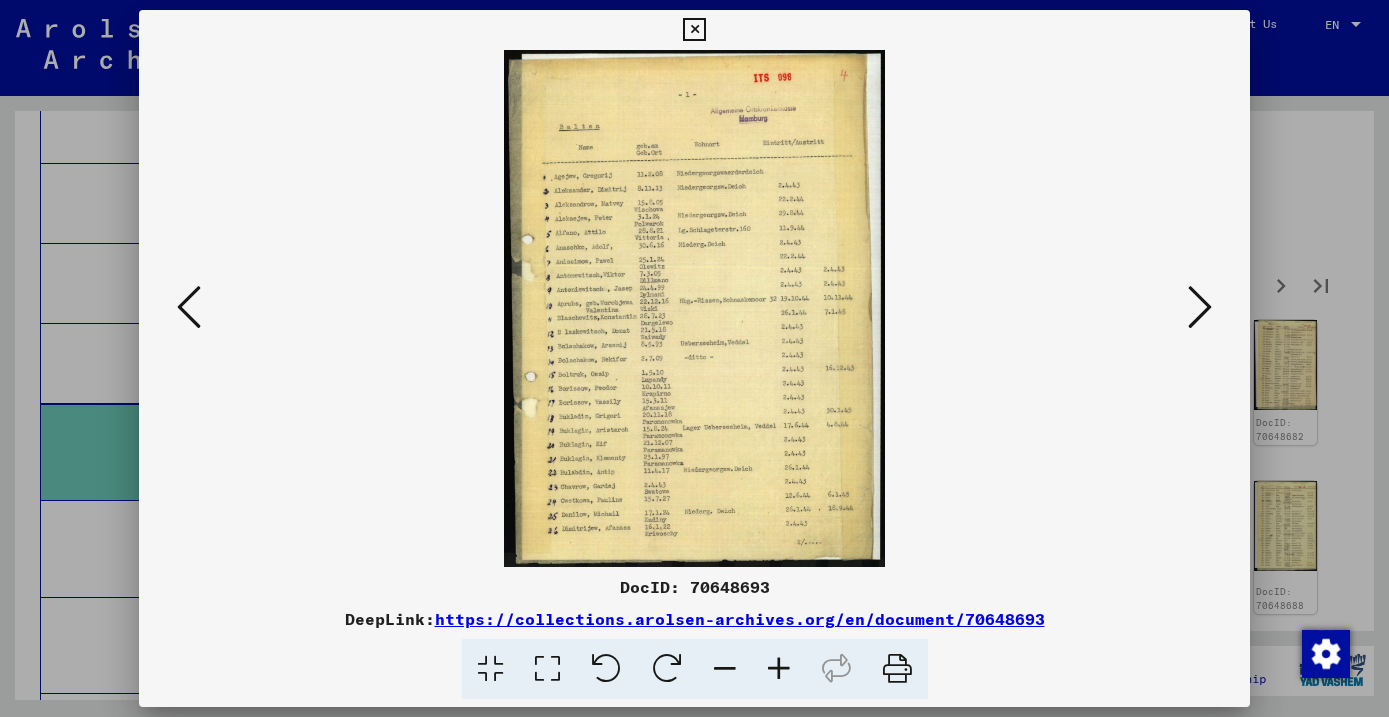 click at bounding box center [1200, 307] 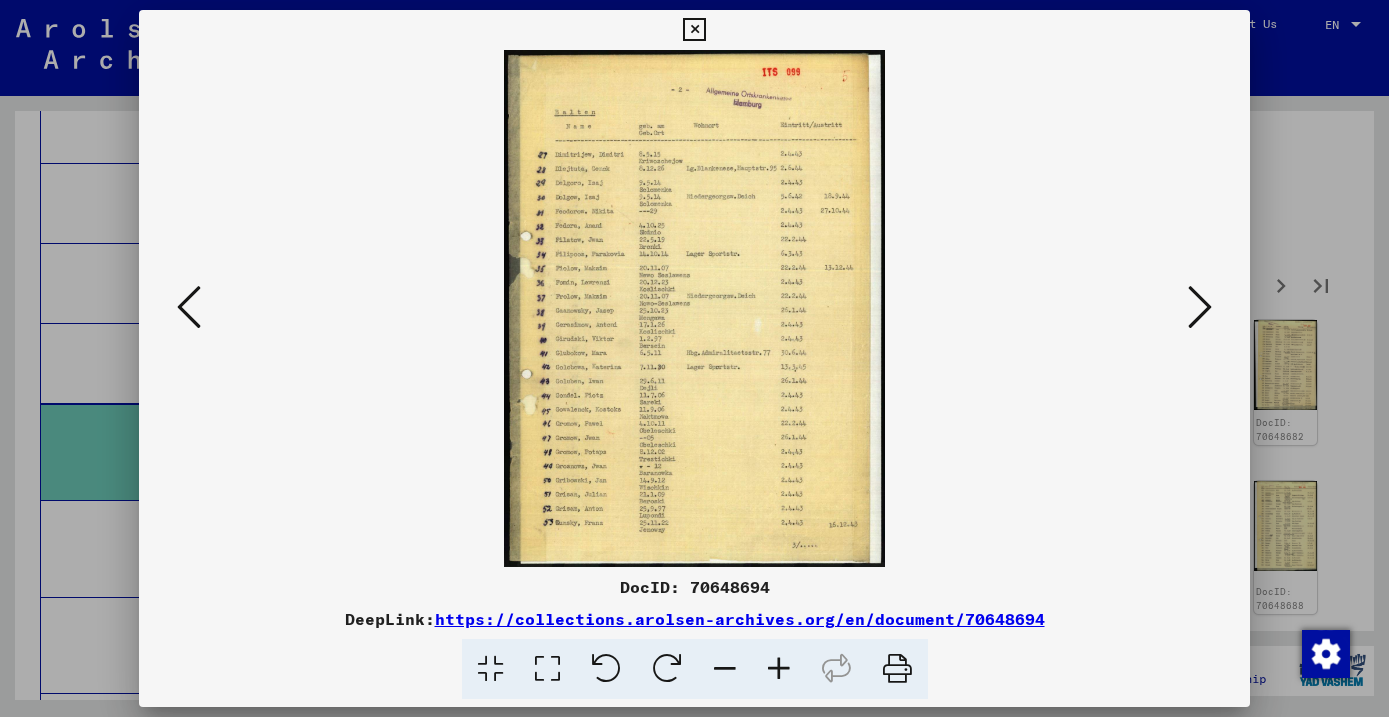 click at bounding box center [1200, 307] 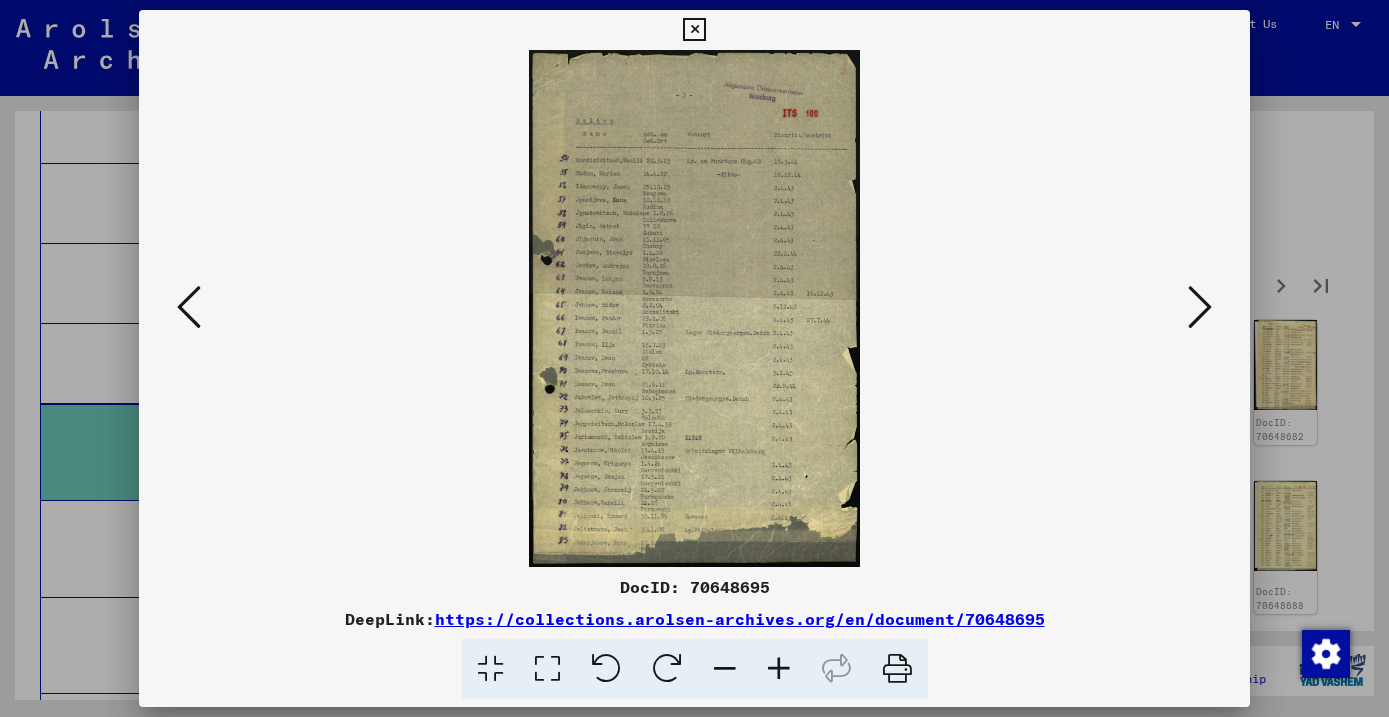 click at bounding box center [1200, 307] 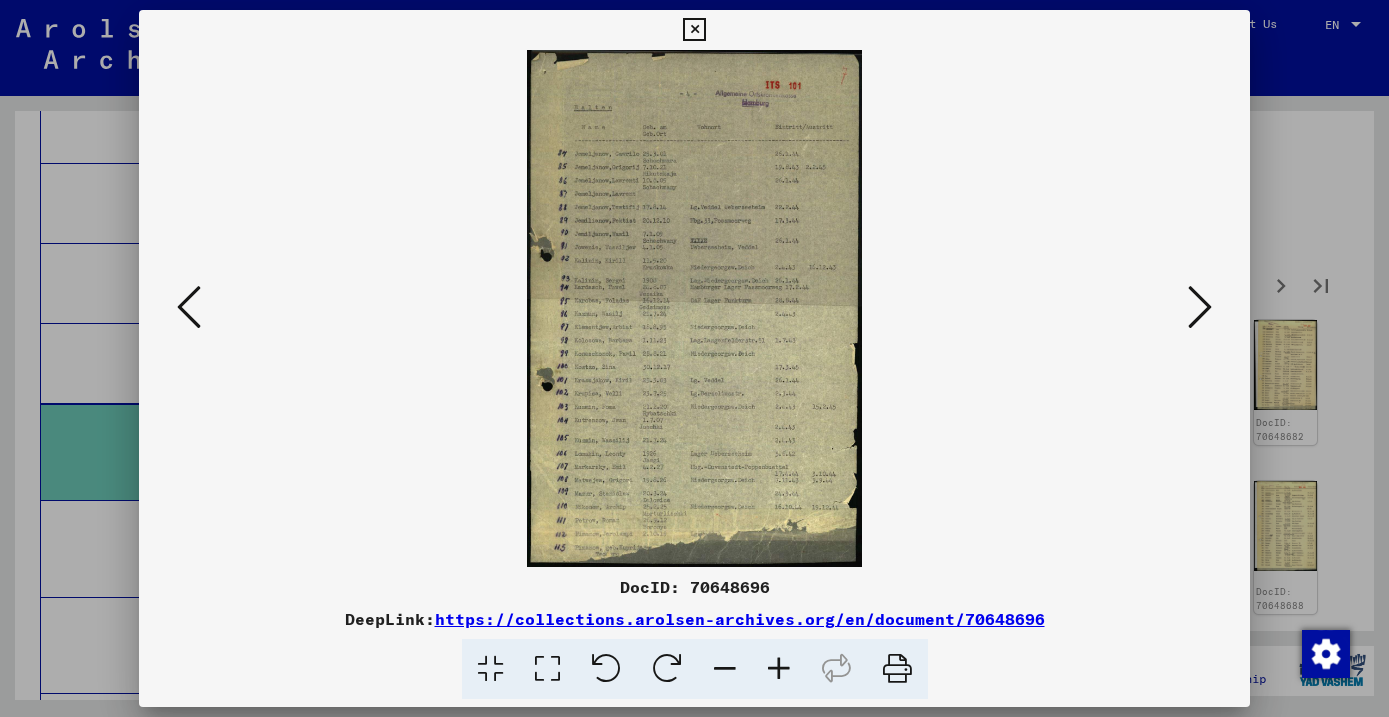 click at bounding box center (1200, 307) 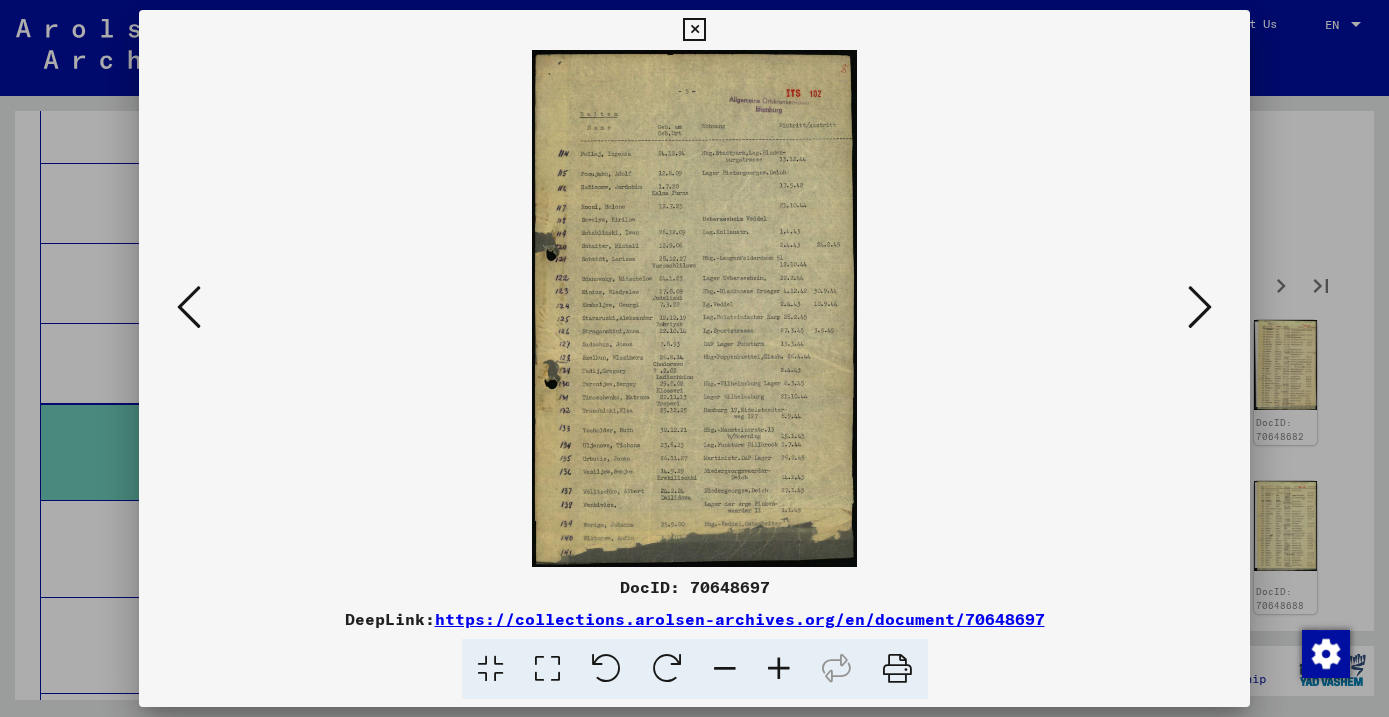 click at bounding box center [1200, 307] 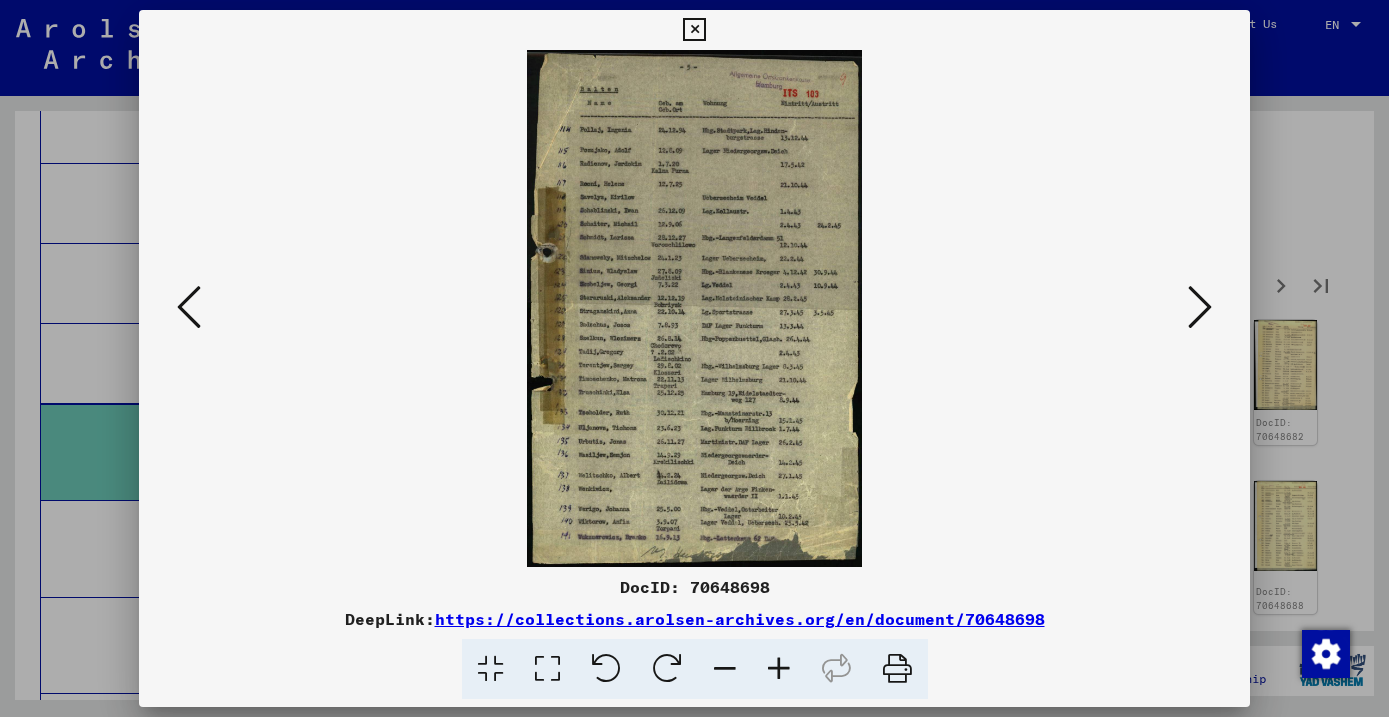 click at bounding box center (1200, 307) 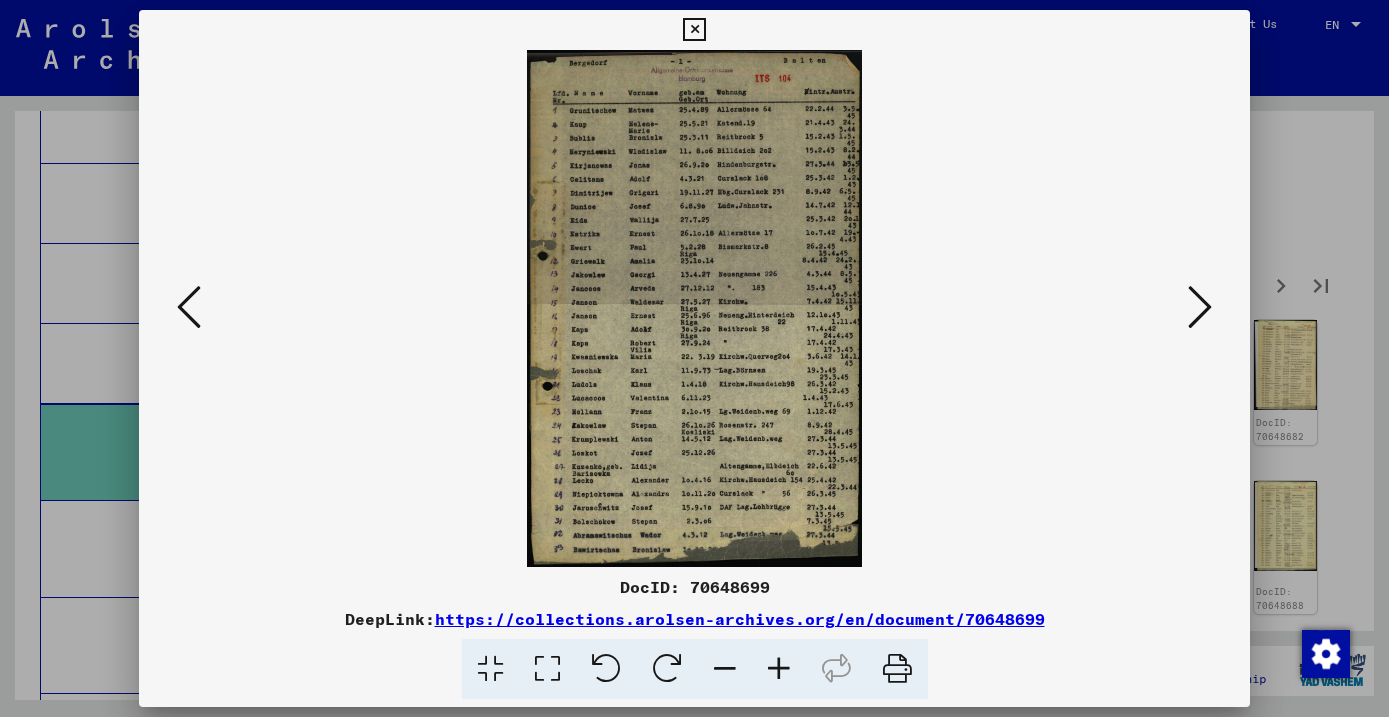 click at bounding box center [1200, 307] 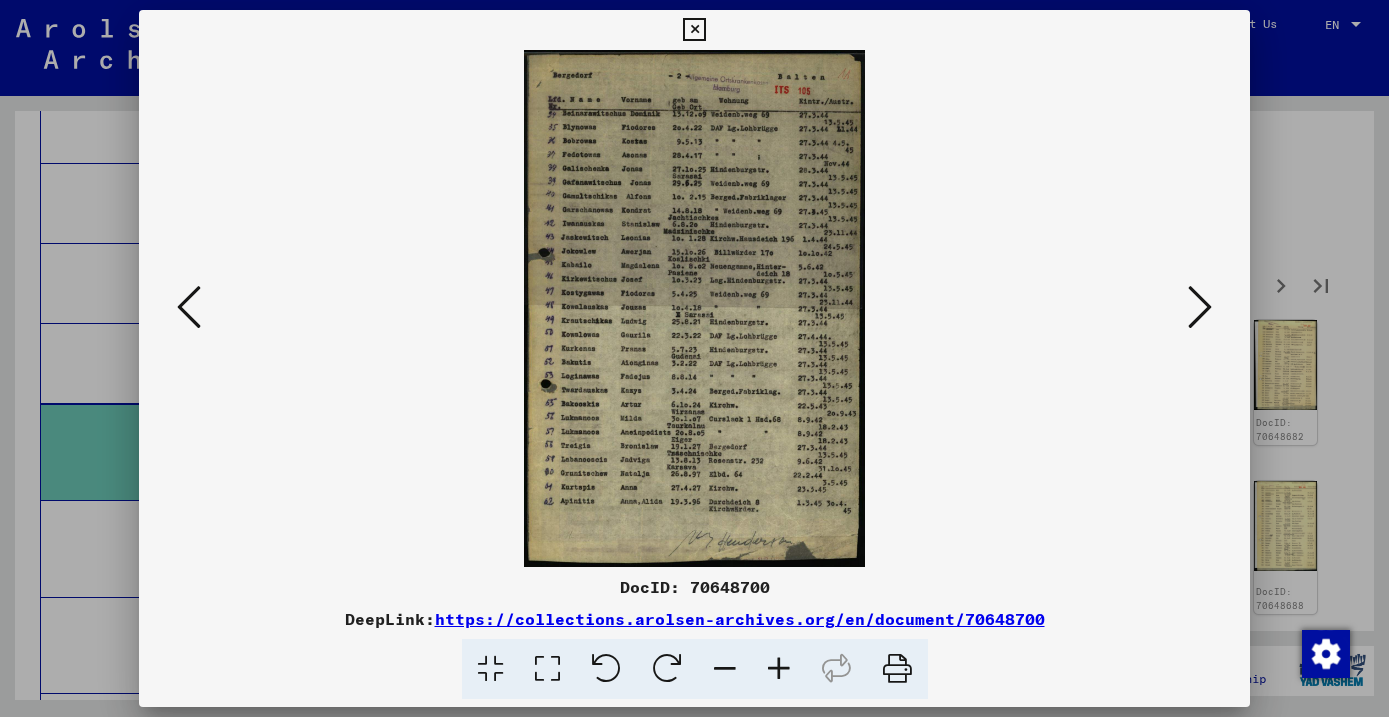 click at bounding box center (1200, 307) 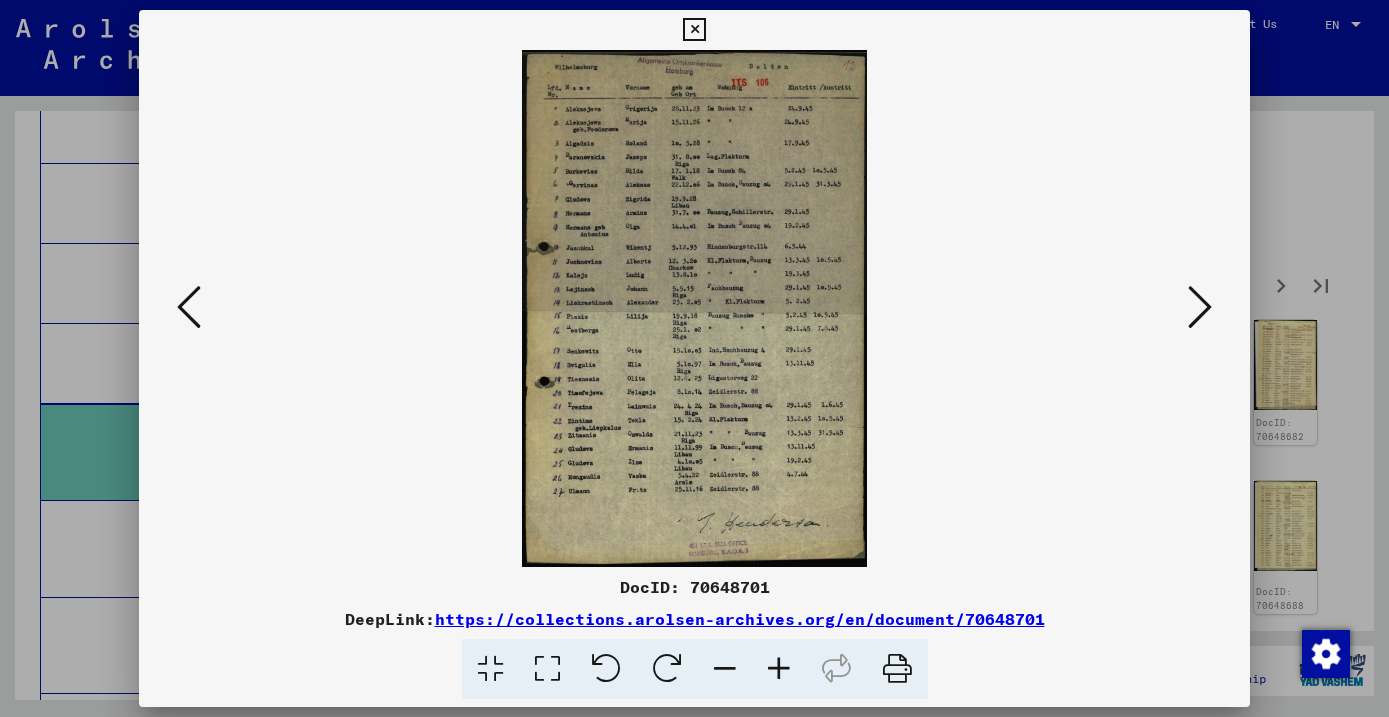 click at bounding box center (1200, 307) 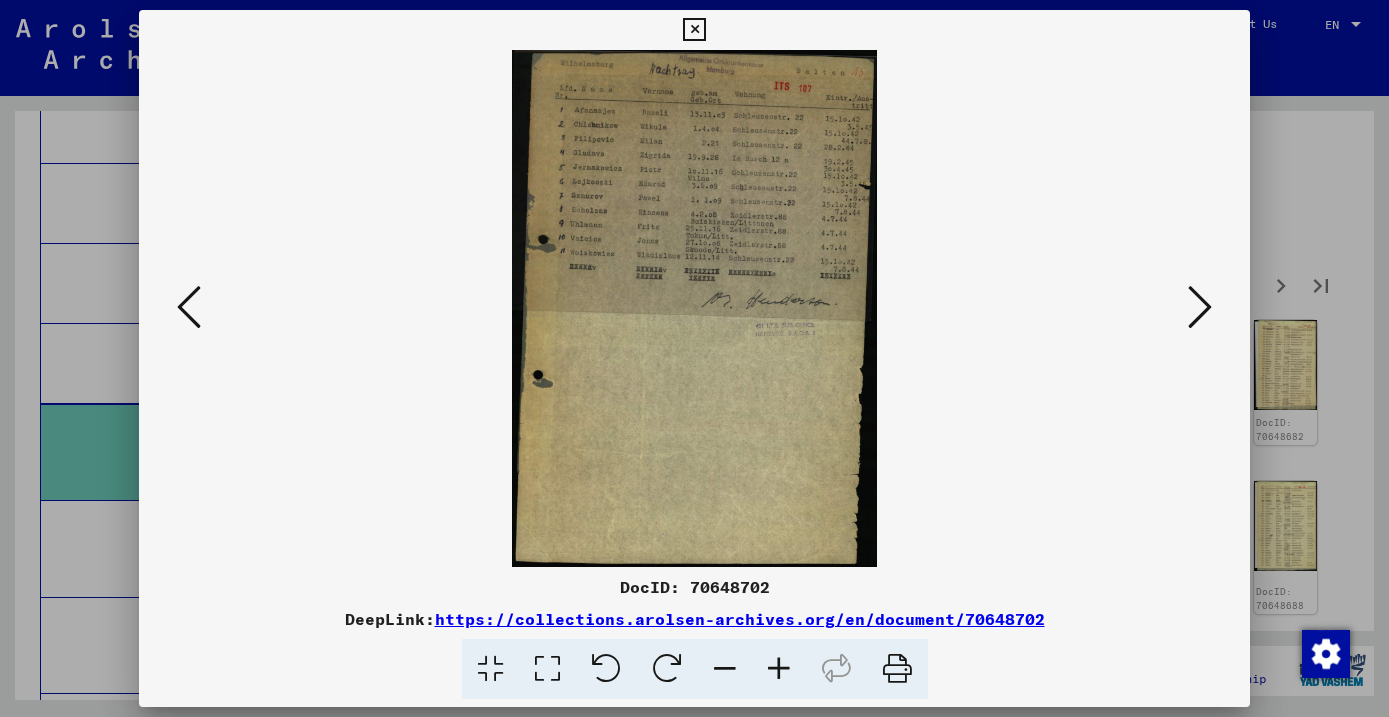 click at bounding box center (1200, 307) 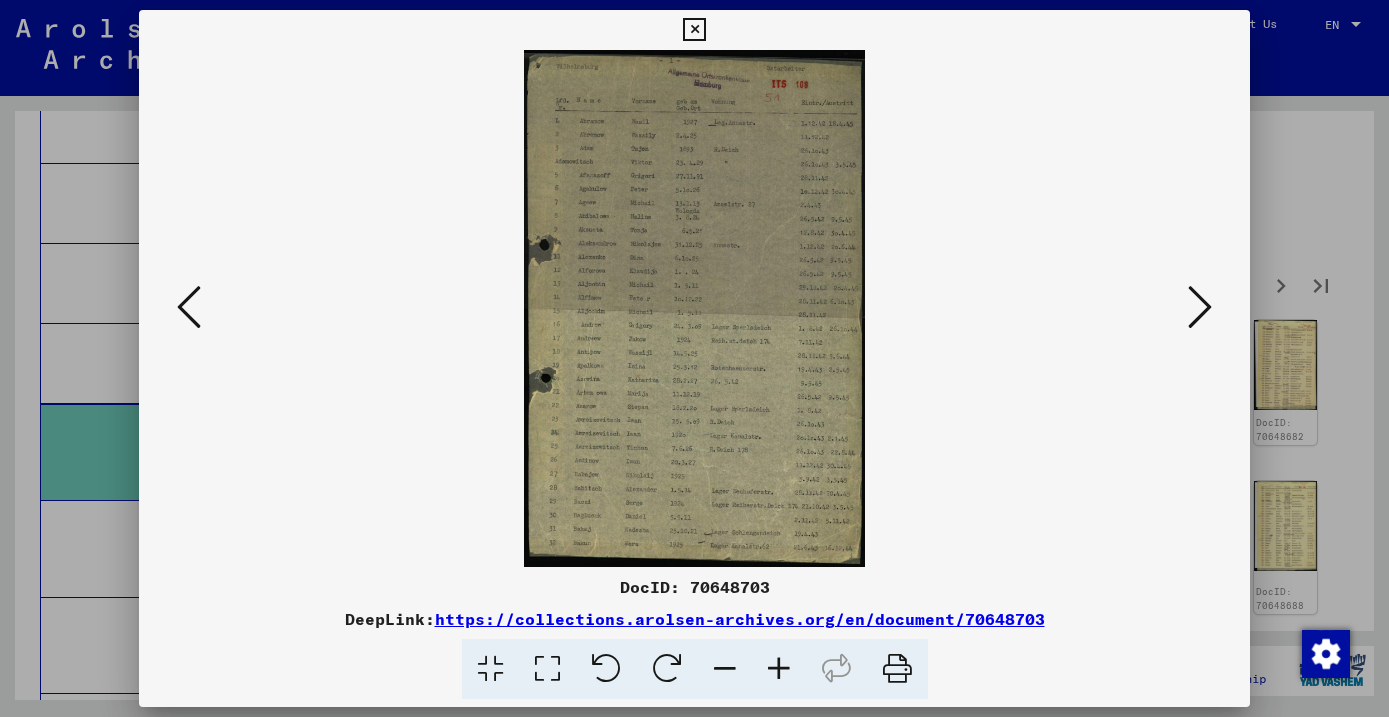 click at bounding box center (1200, 307) 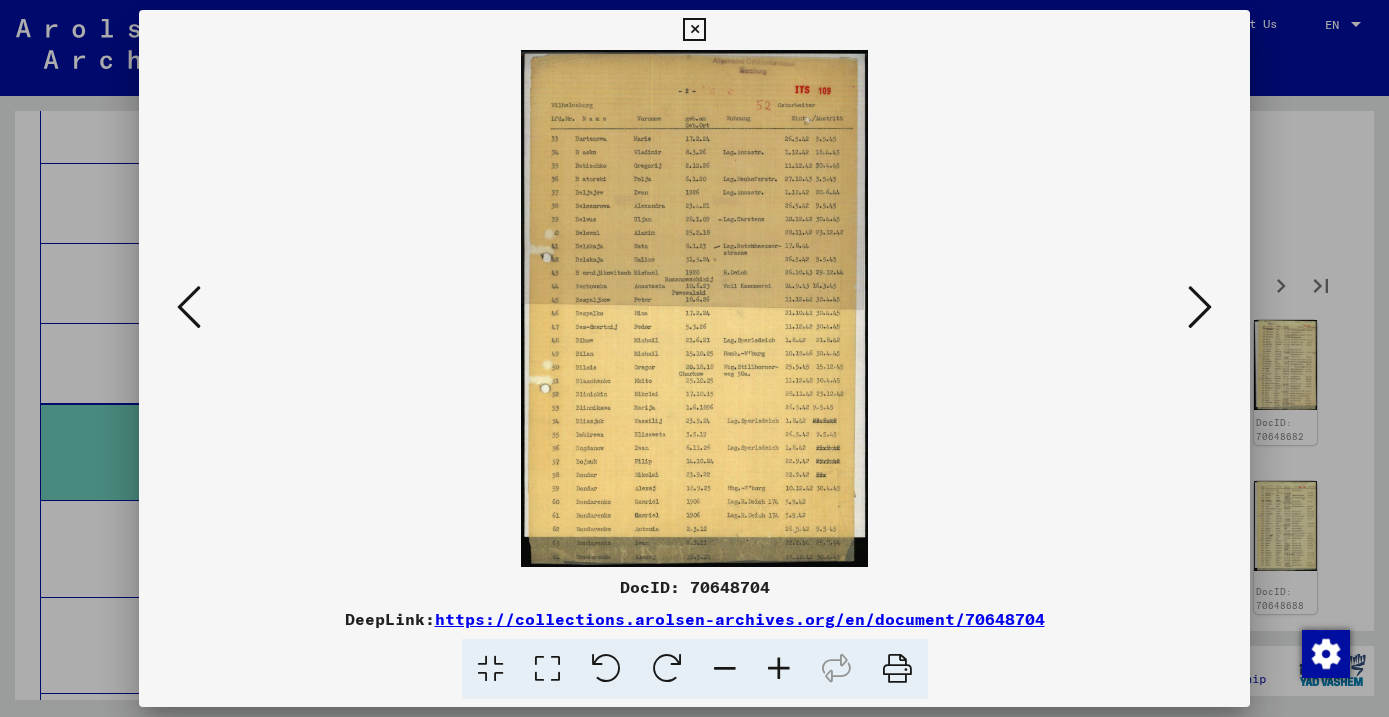 click at bounding box center (1200, 307) 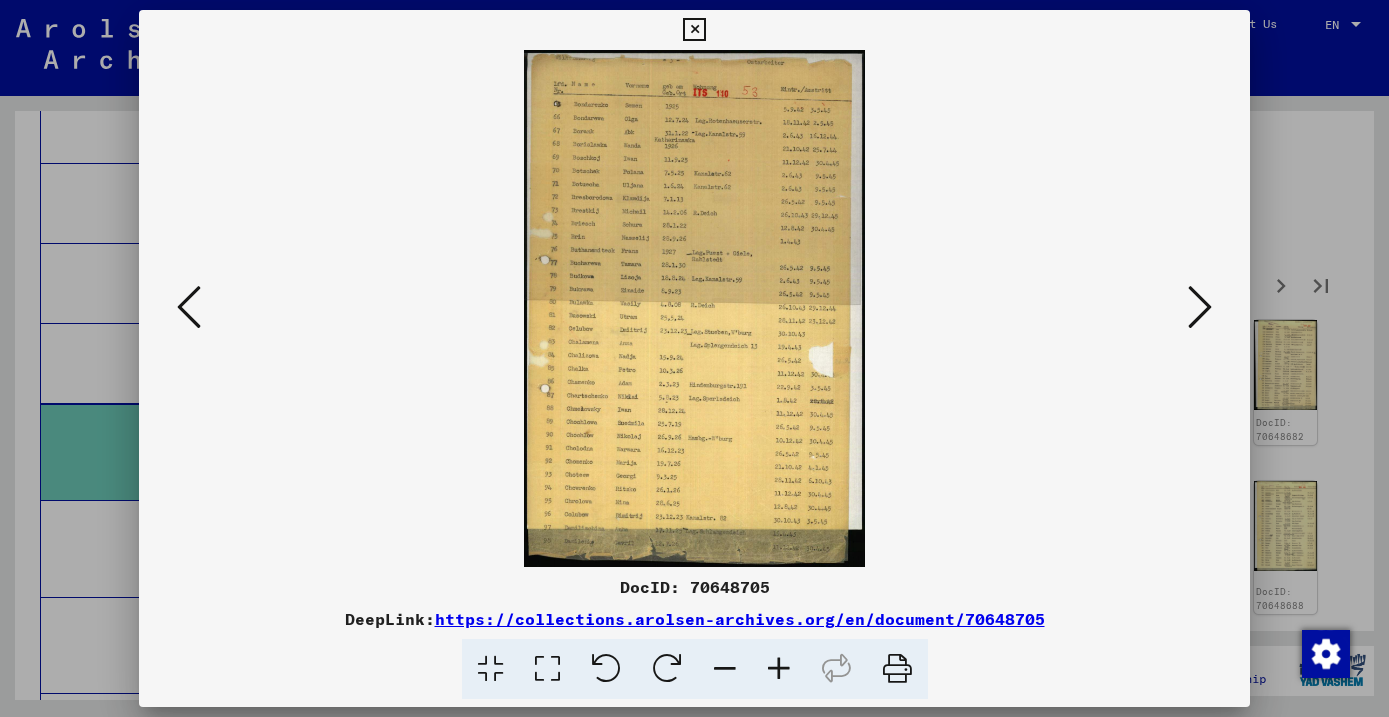 click at bounding box center [1200, 307] 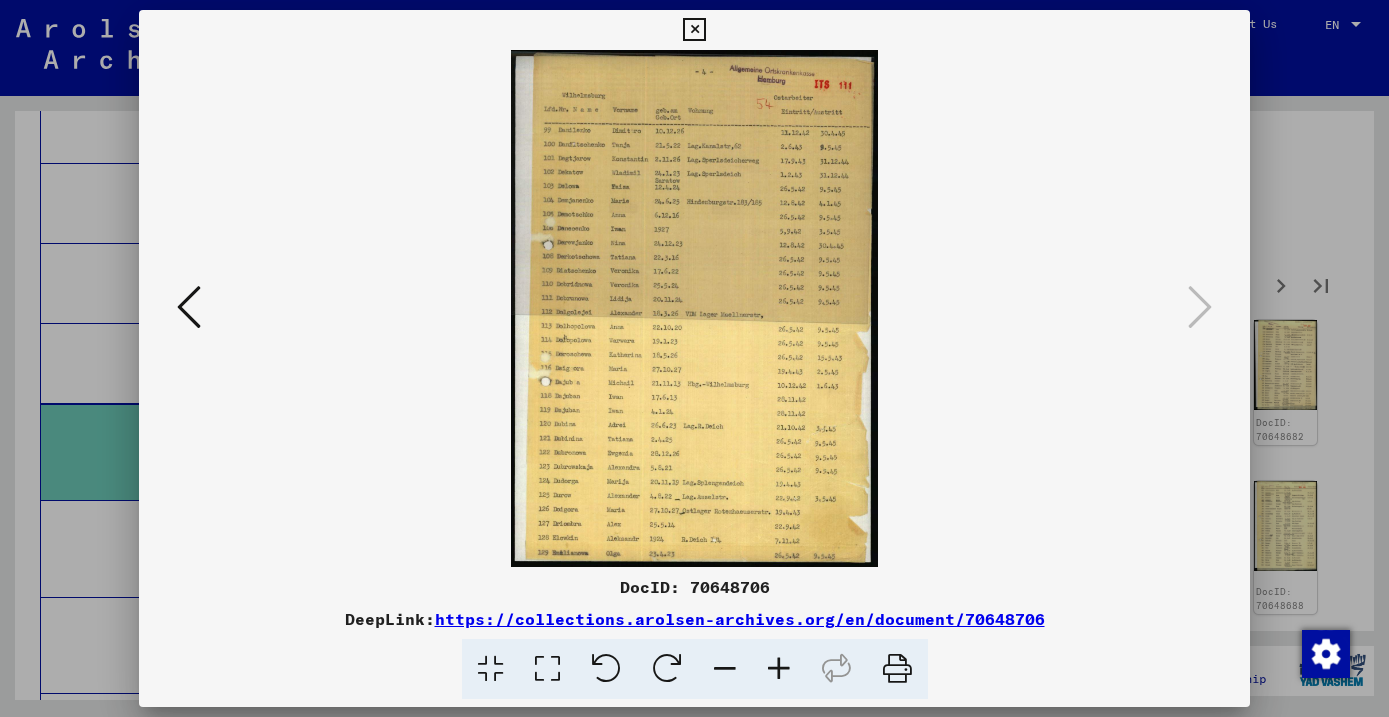 click at bounding box center (694, 30) 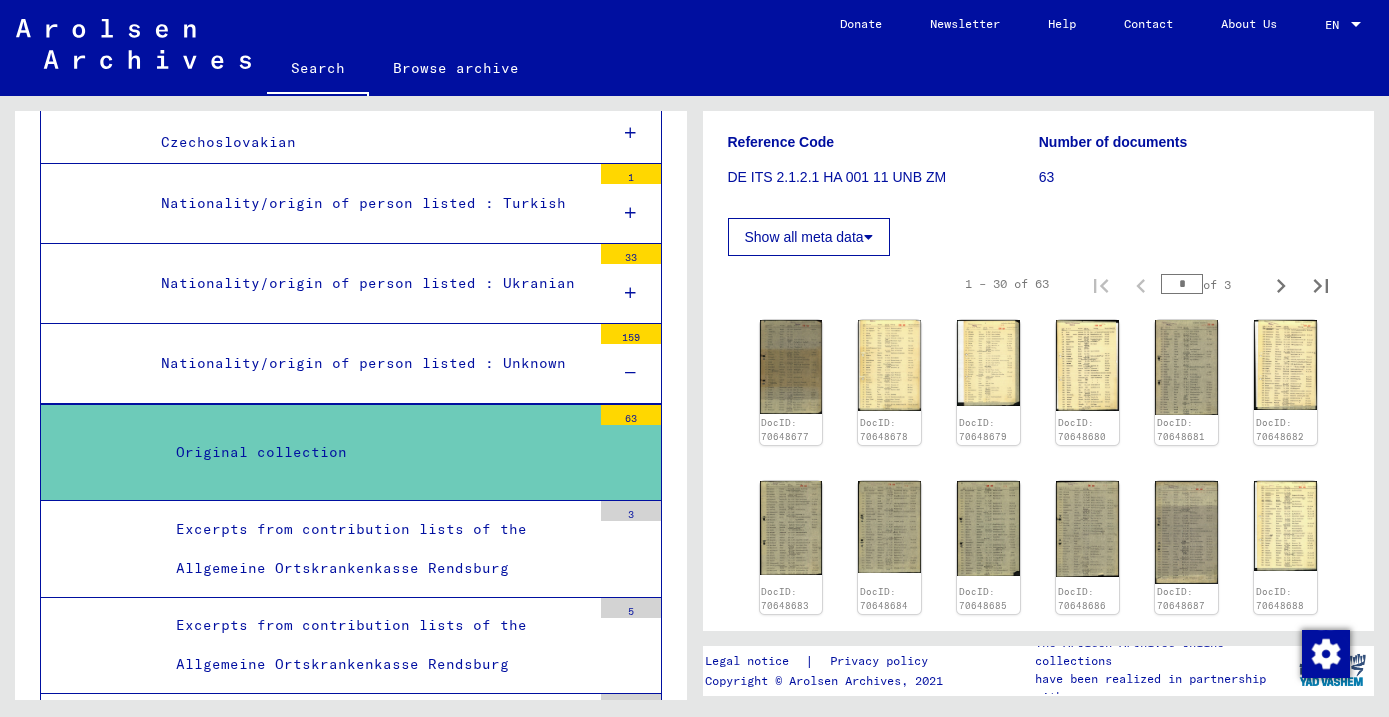 scroll, scrollTop: 270, scrollLeft: 0, axis: vertical 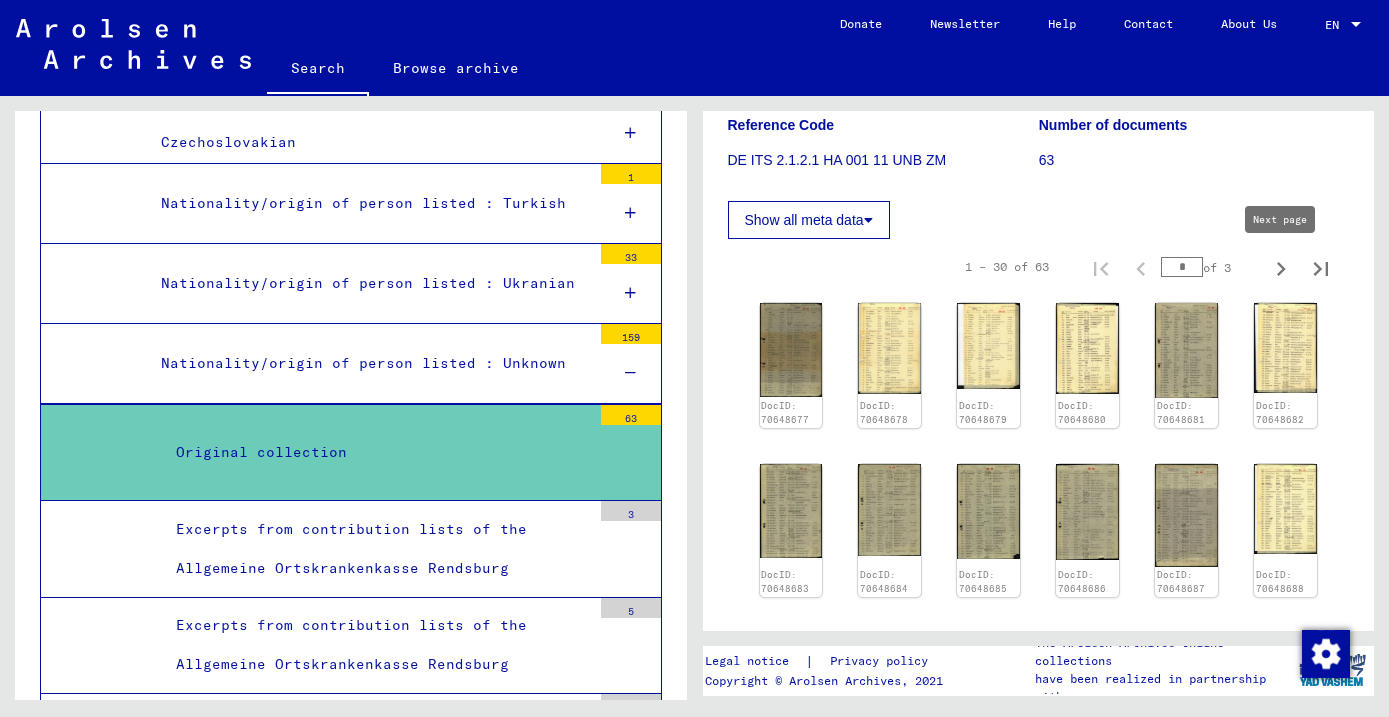 click 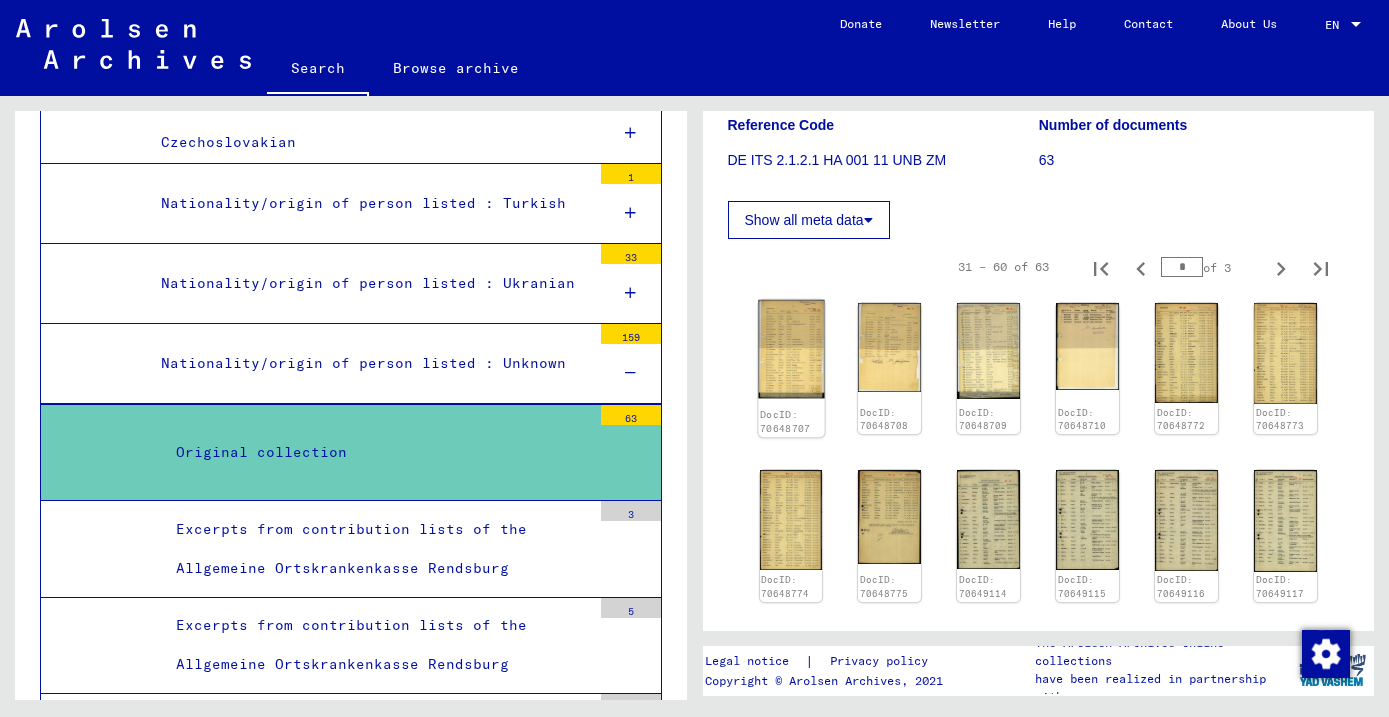 click 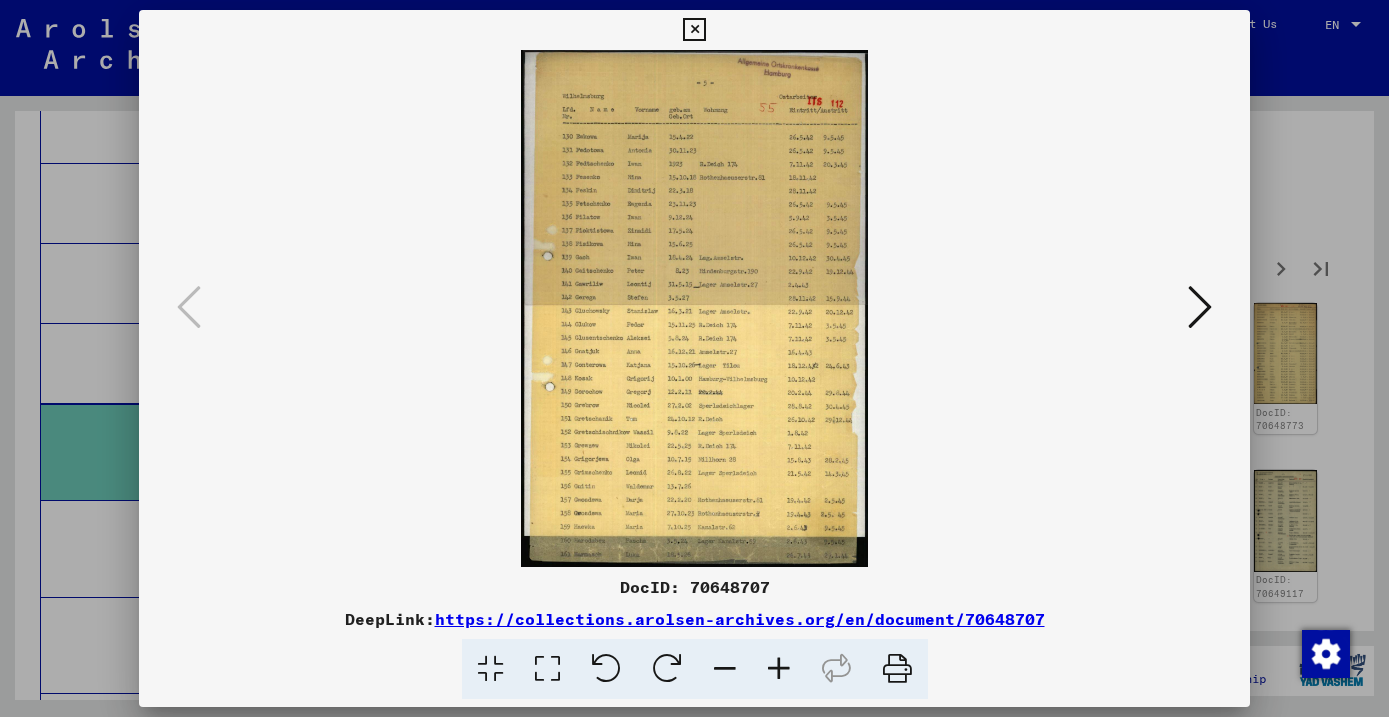 click at bounding box center [1200, 307] 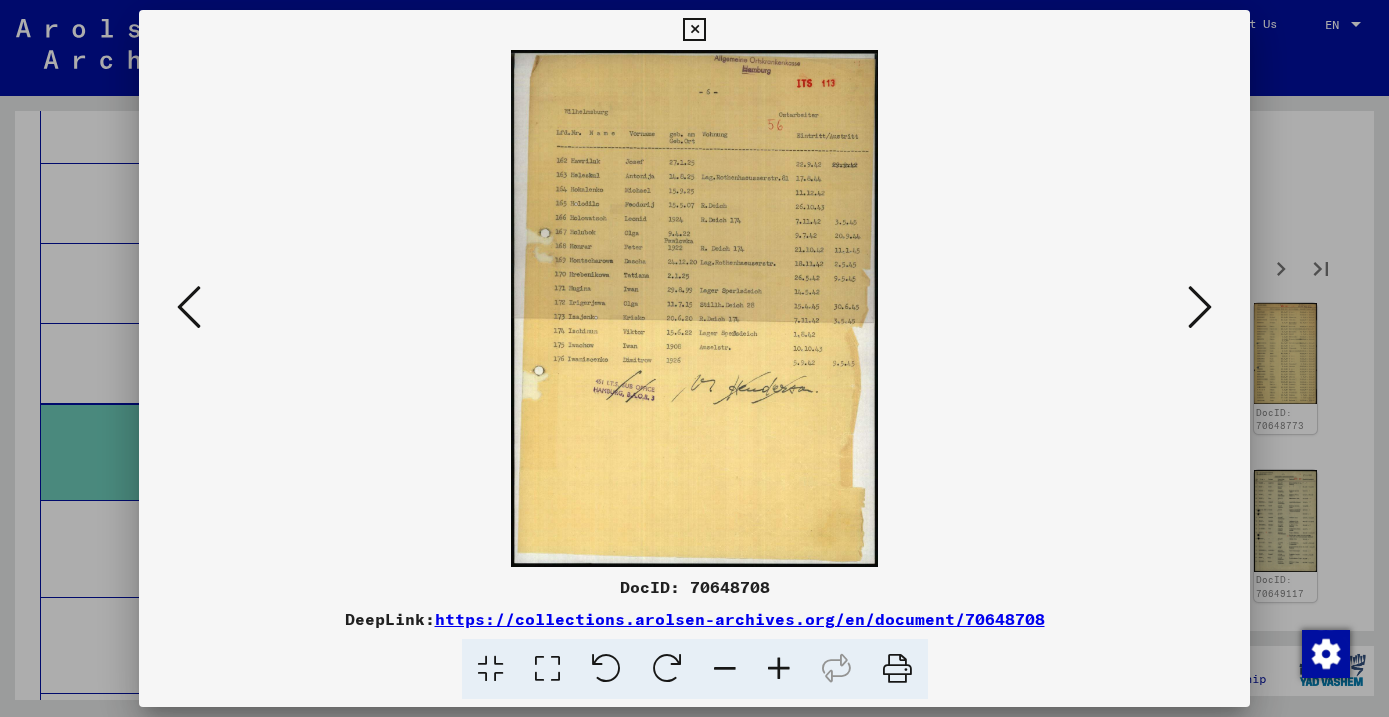 click at bounding box center (1200, 307) 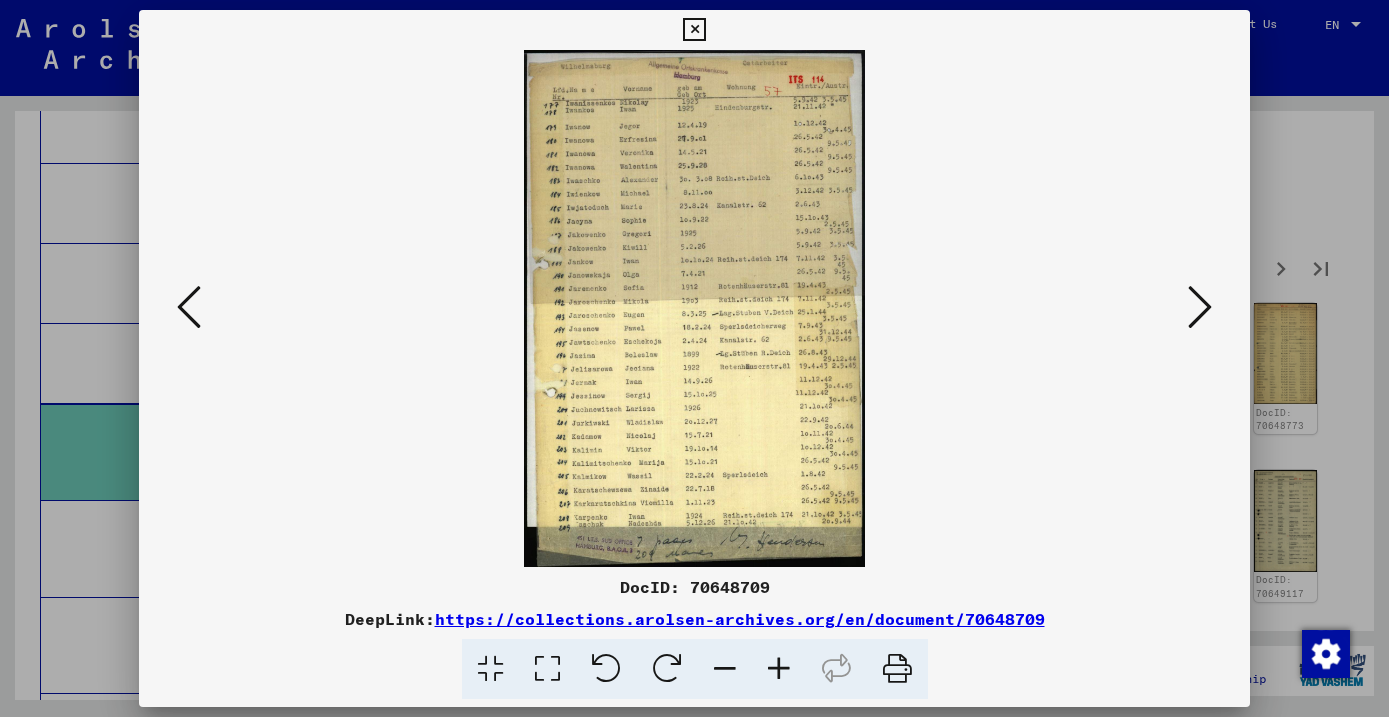 click at bounding box center (1200, 307) 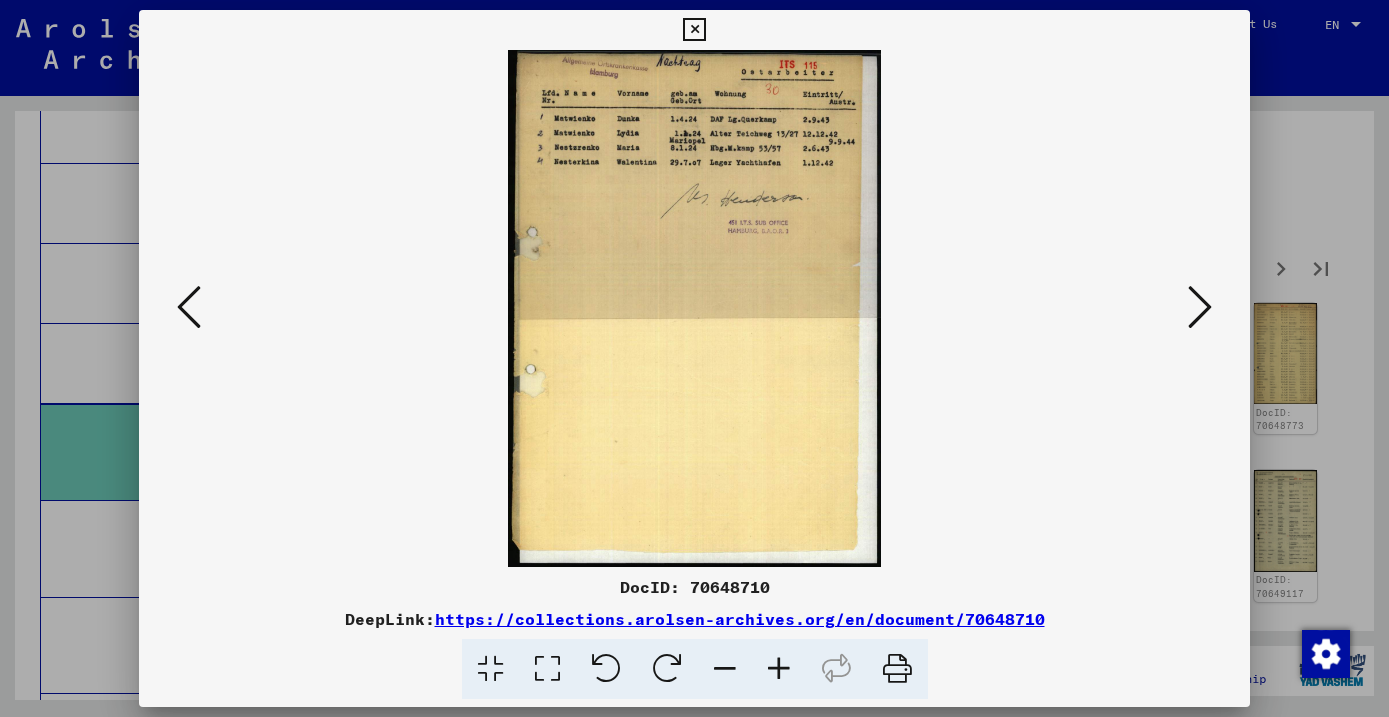 click at bounding box center (1200, 307) 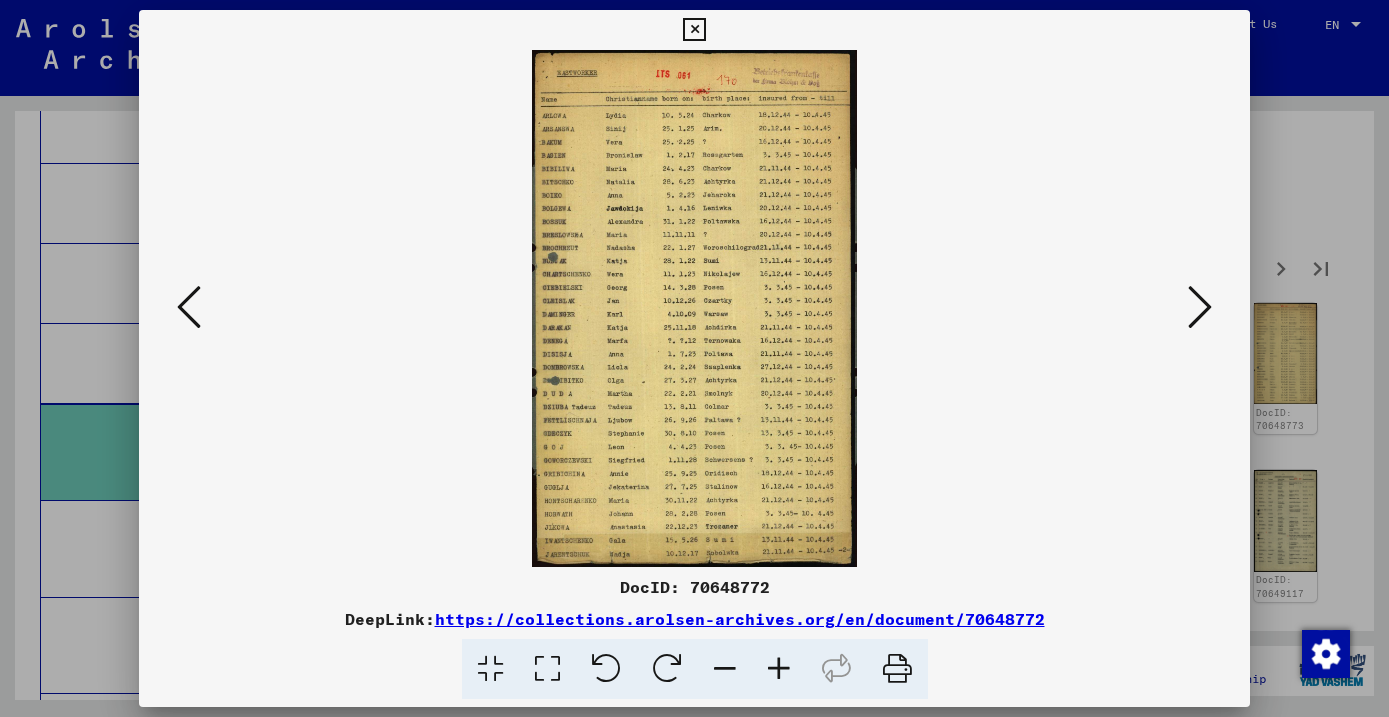 click at bounding box center [1200, 307] 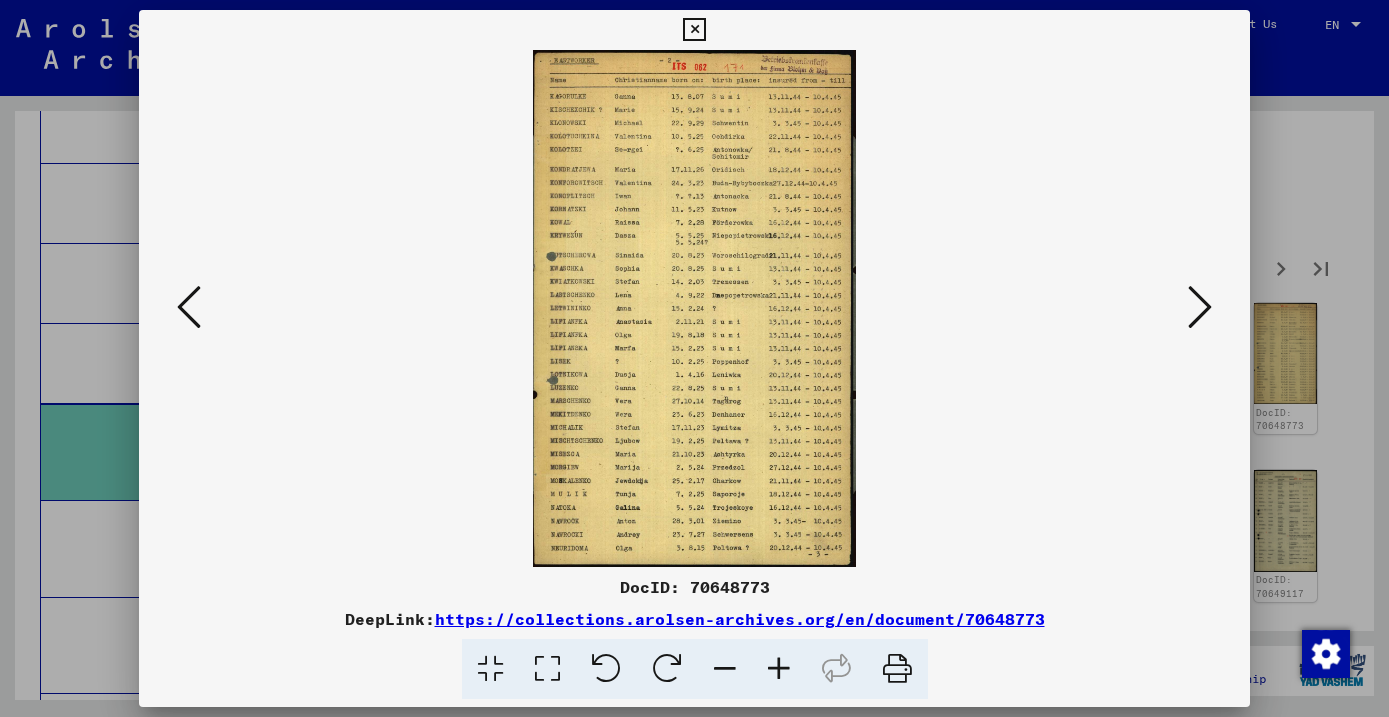 click at bounding box center (1200, 307) 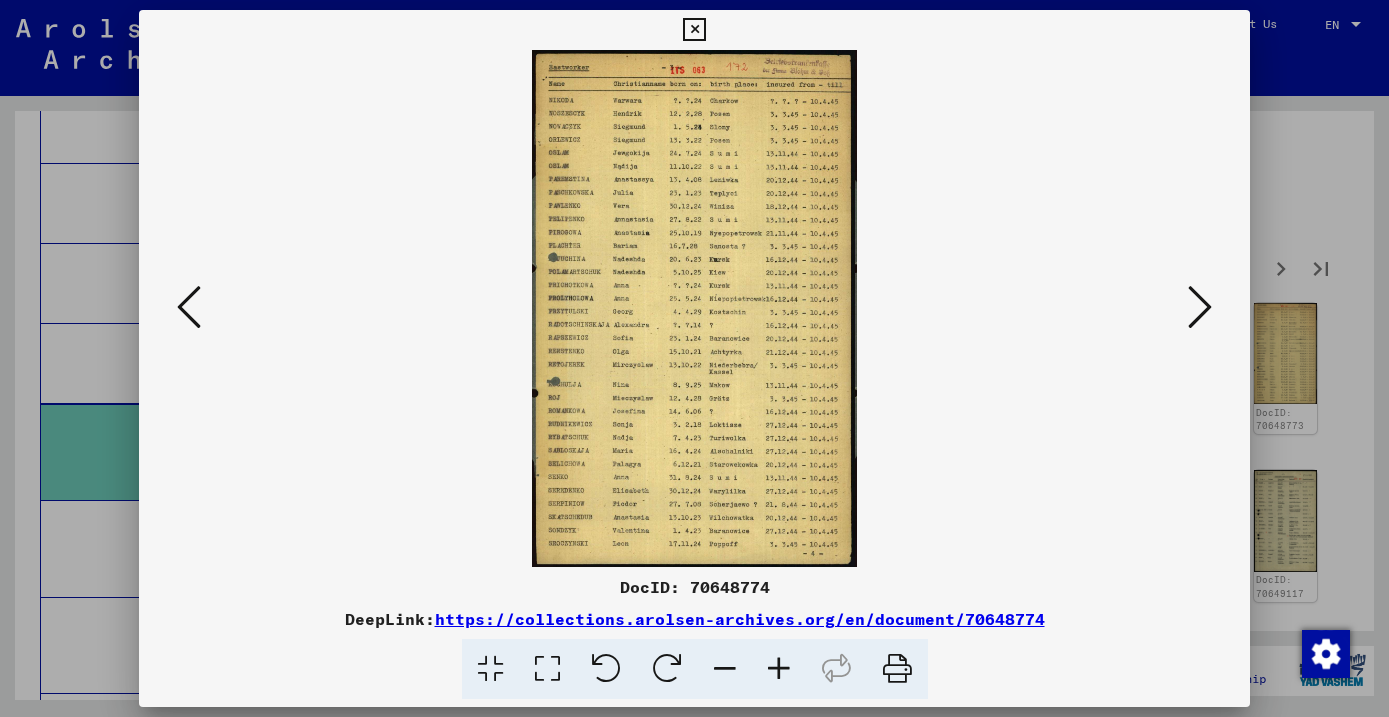 click at bounding box center (1200, 307) 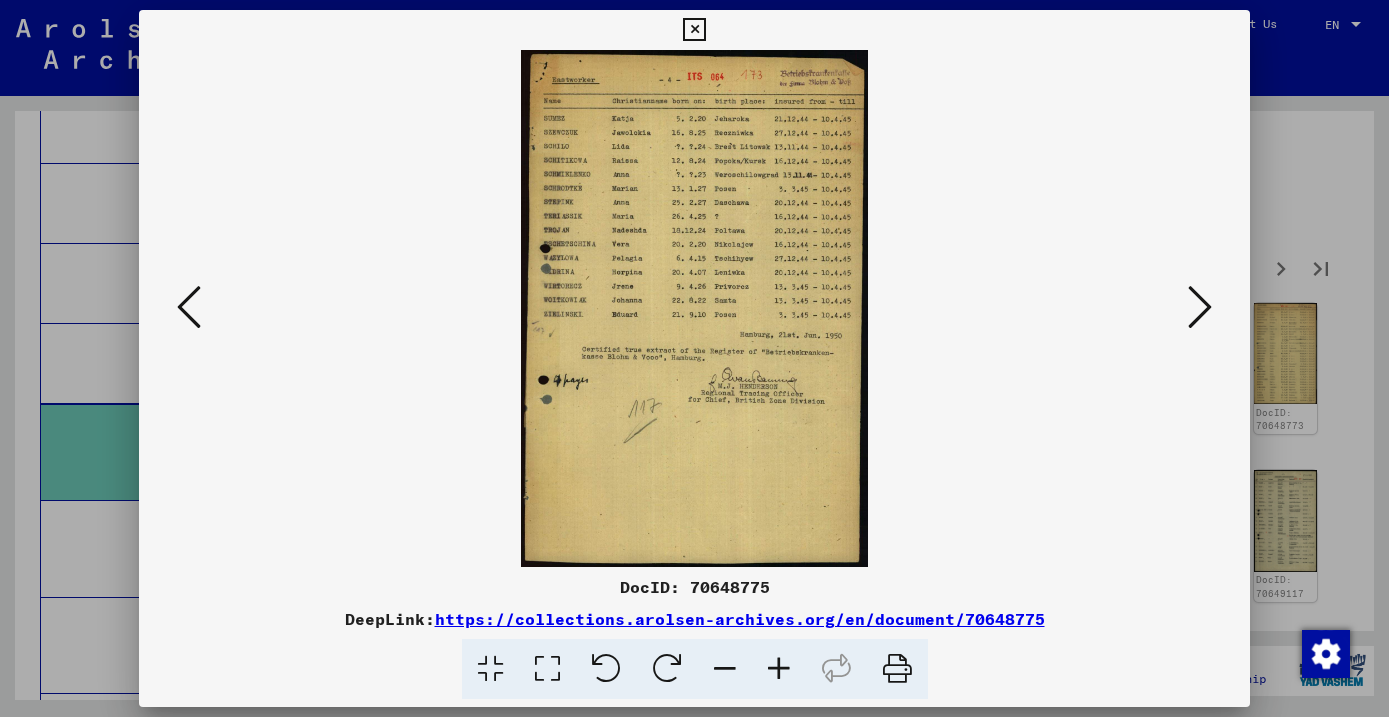 click at bounding box center [1200, 307] 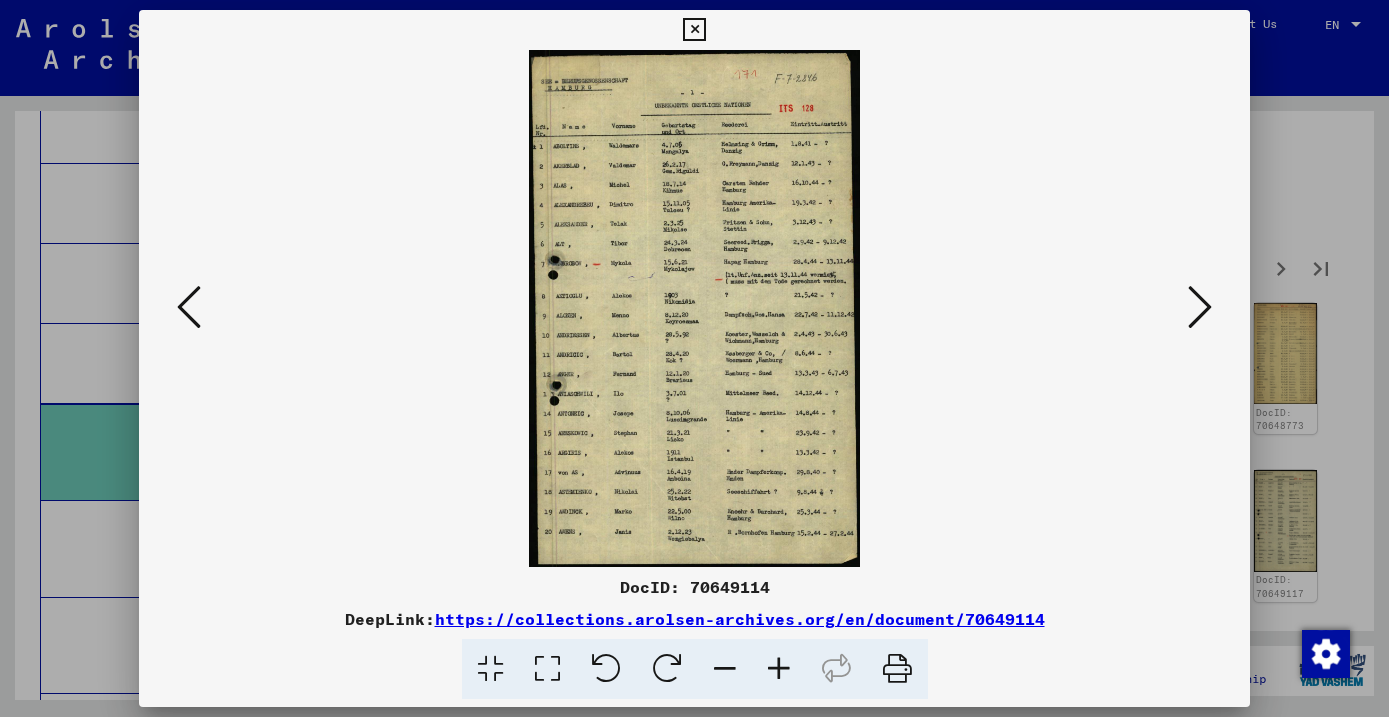click at bounding box center [1200, 307] 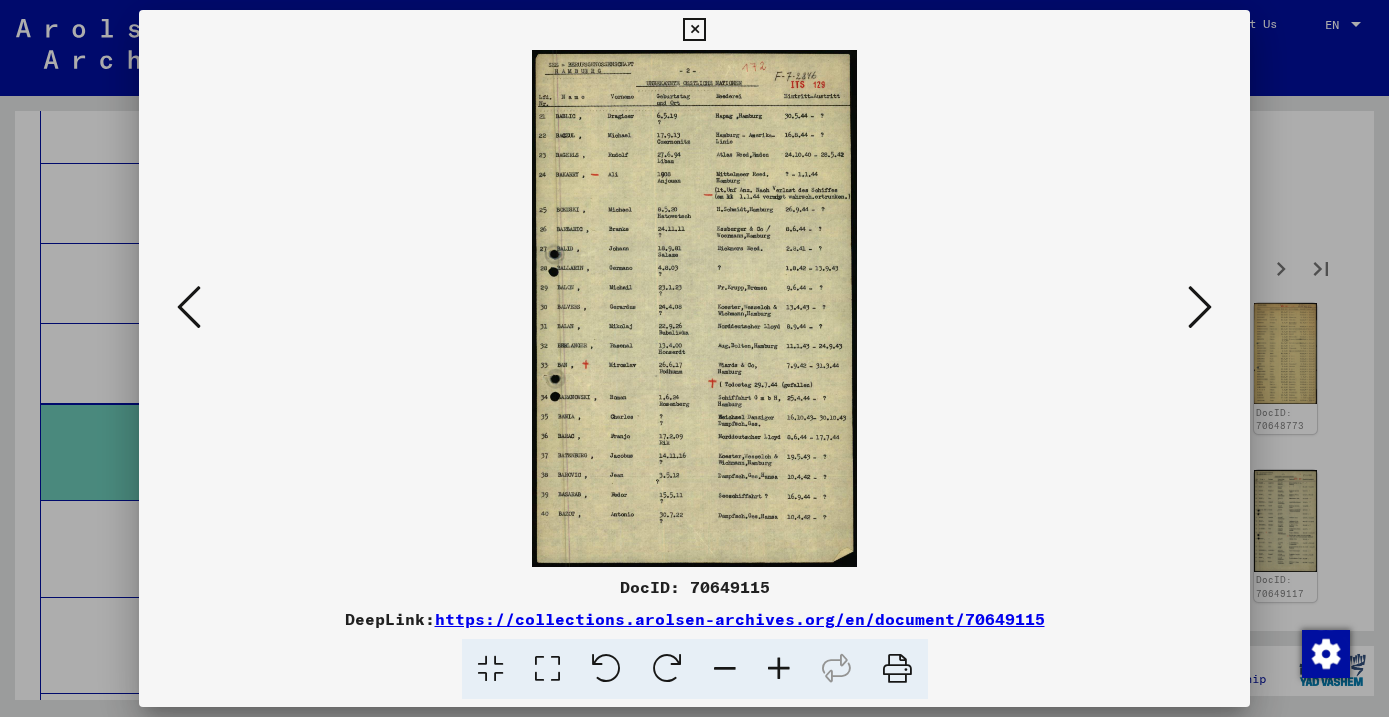 click at bounding box center [1200, 307] 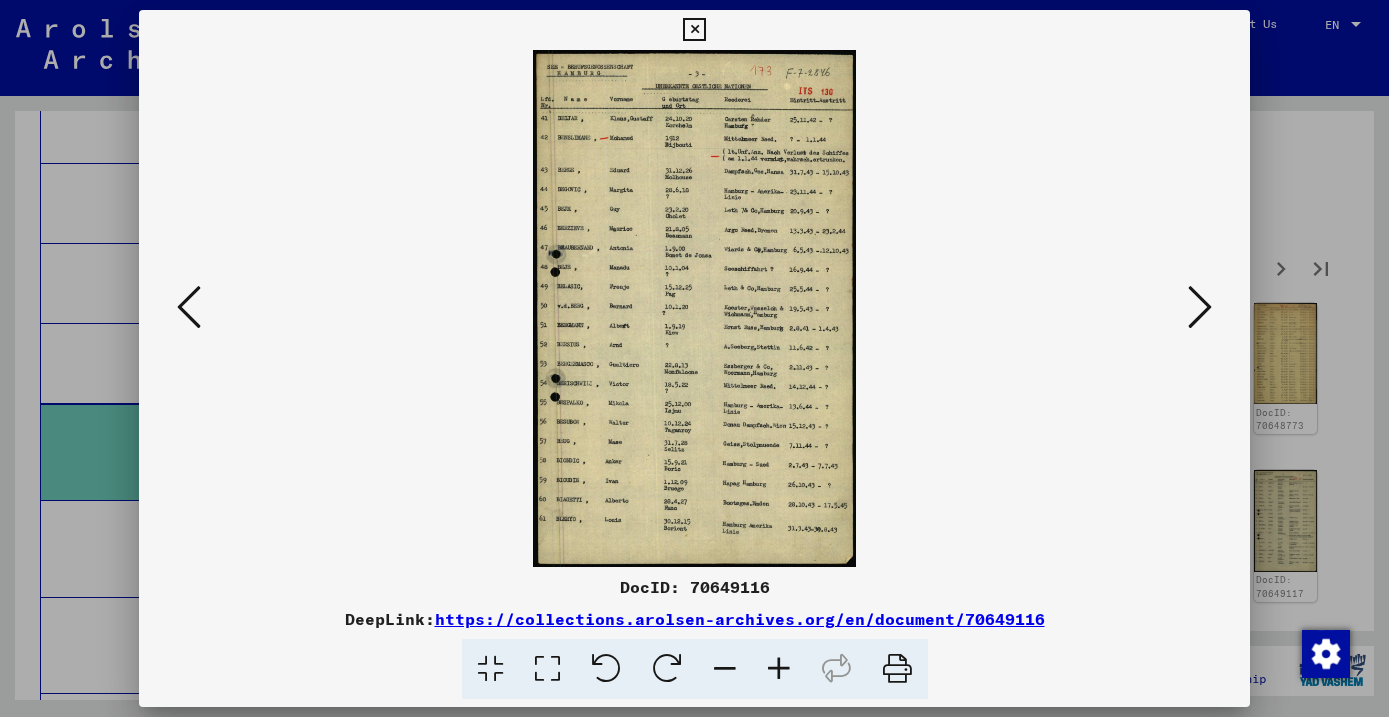 click at bounding box center (1200, 307) 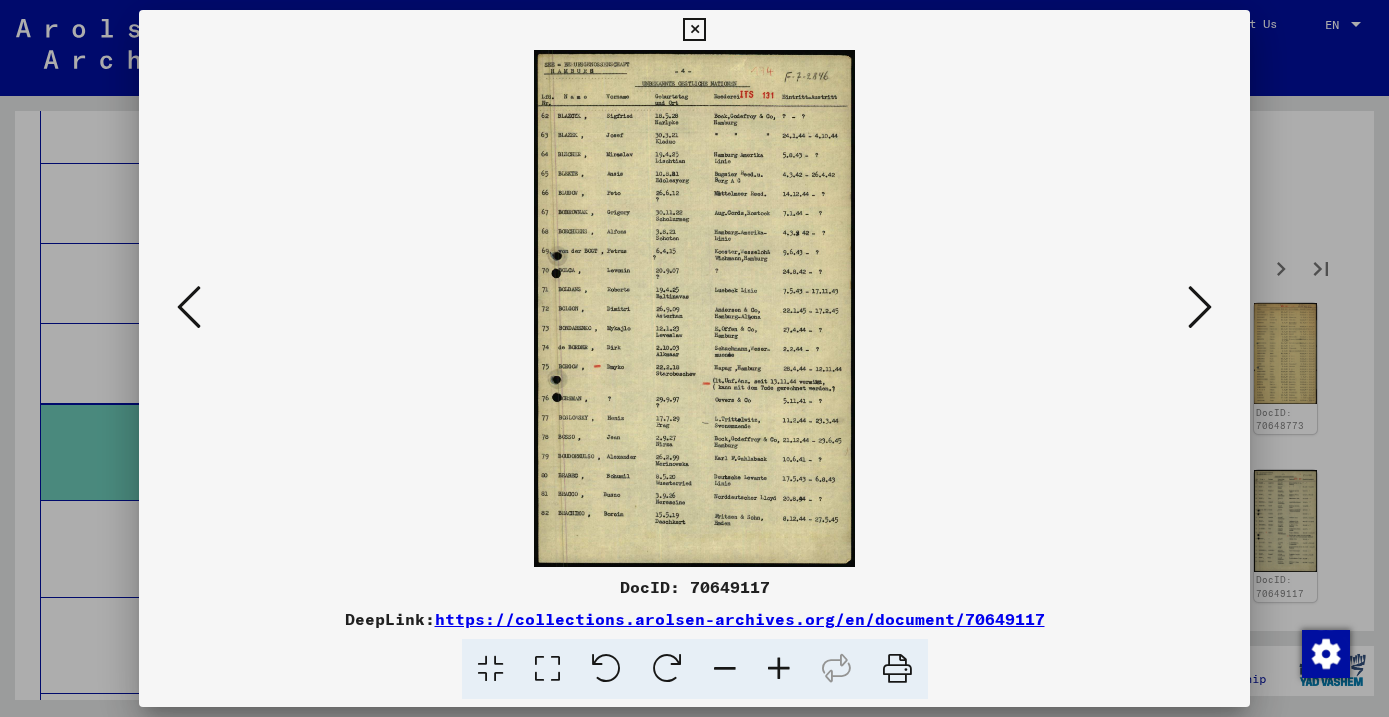click at bounding box center [1200, 307] 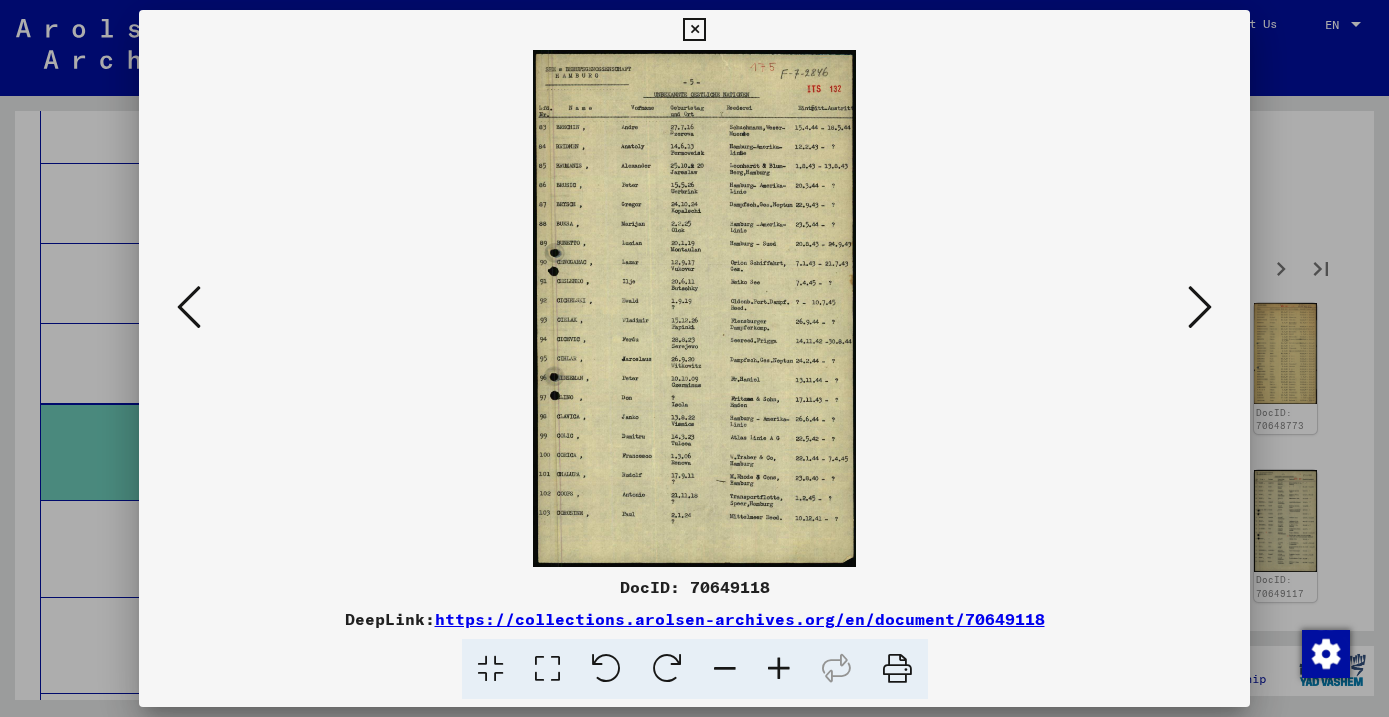 click at bounding box center [1200, 307] 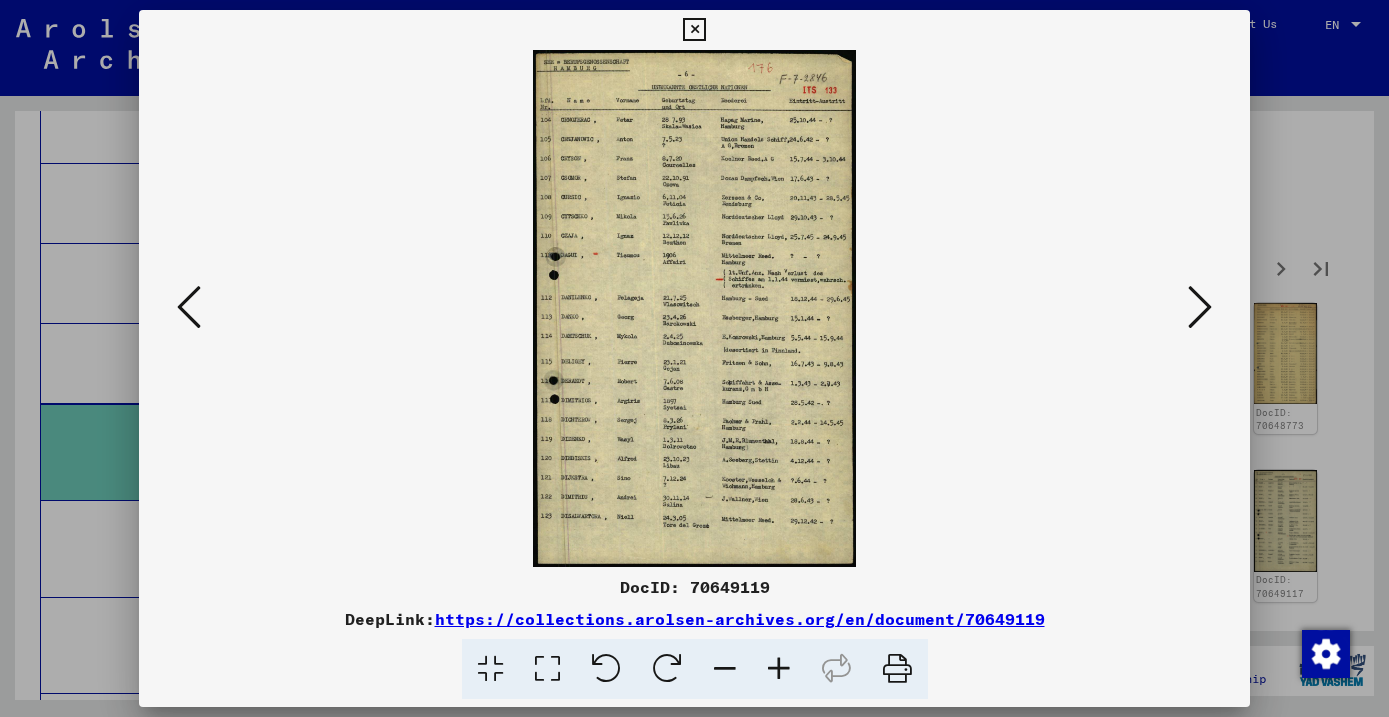 click at bounding box center [1200, 307] 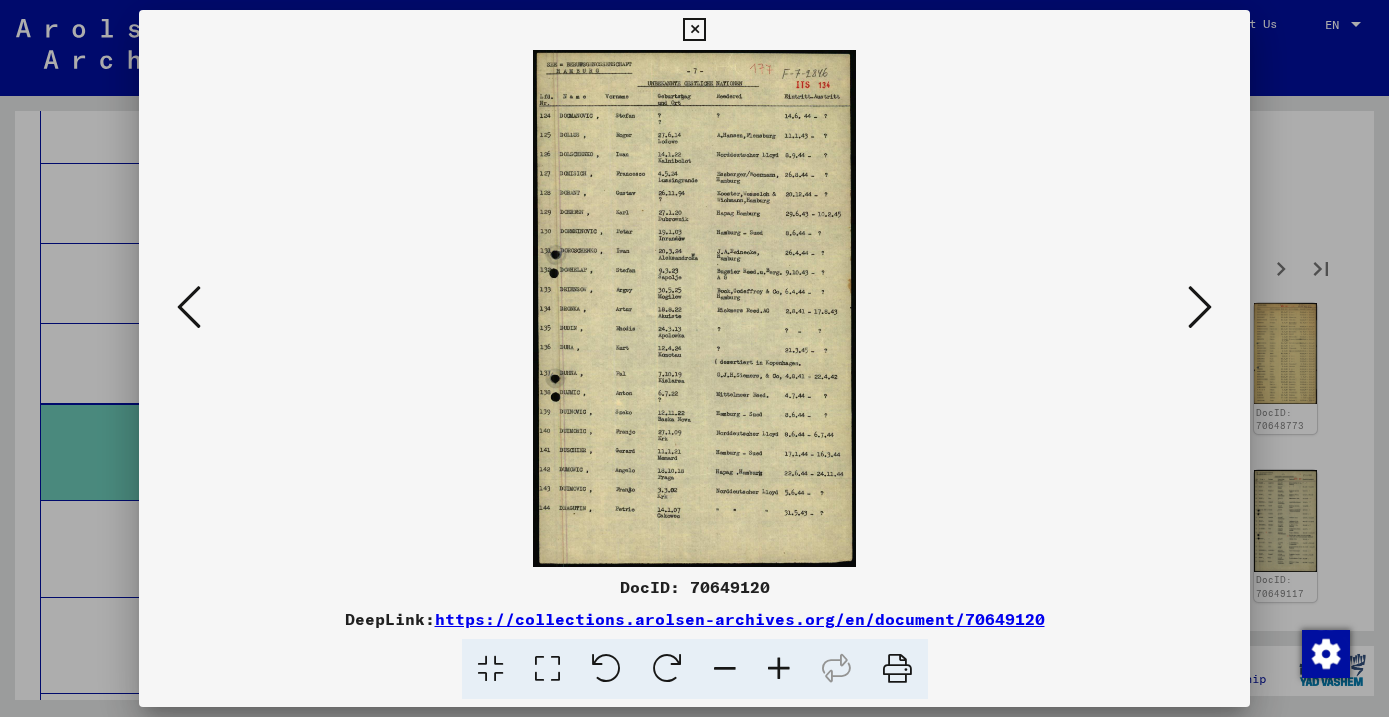 click at bounding box center [1200, 307] 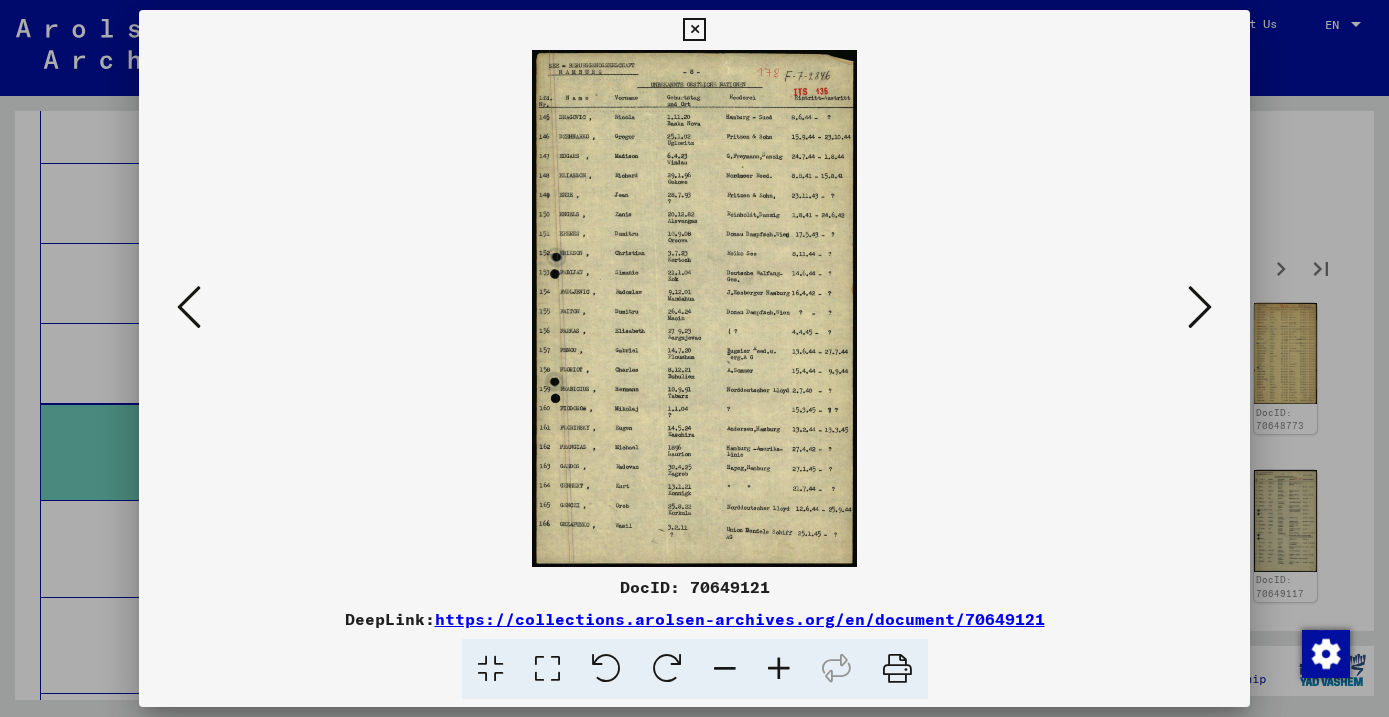 click at bounding box center (1200, 307) 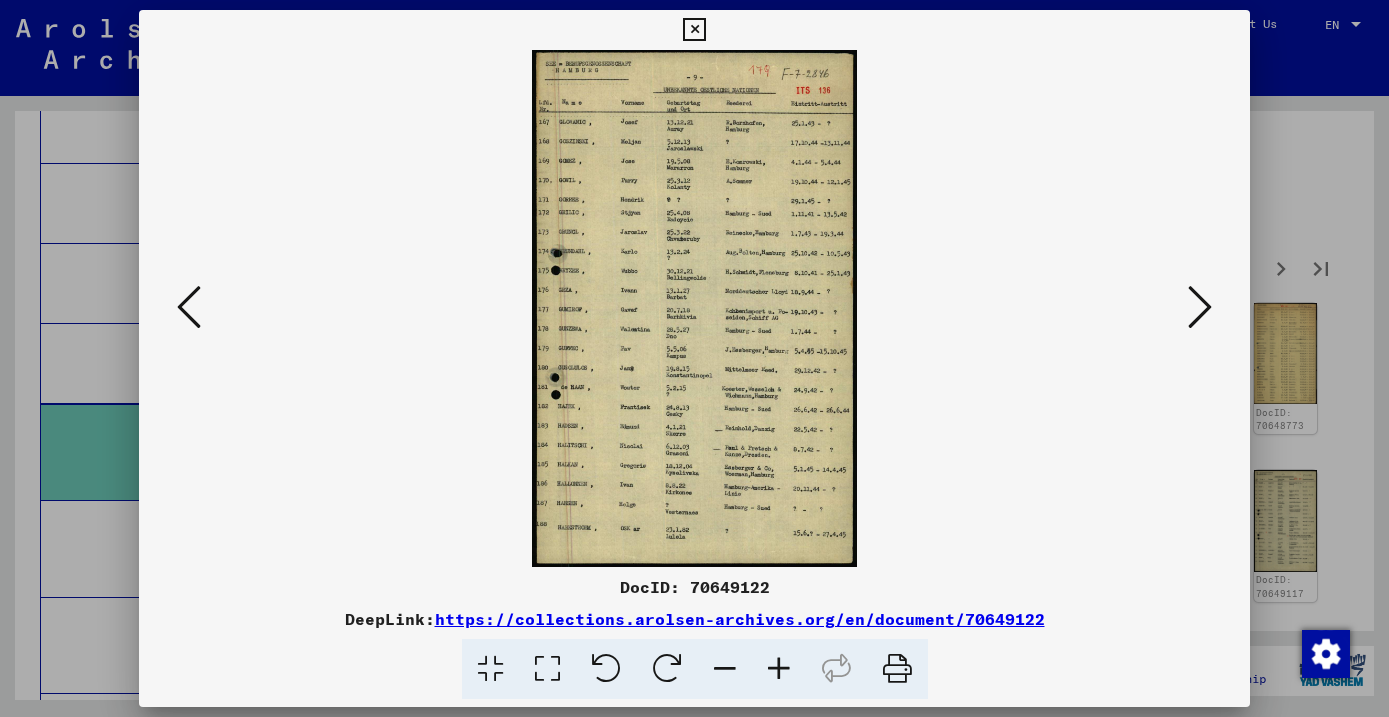 click at bounding box center (1200, 307) 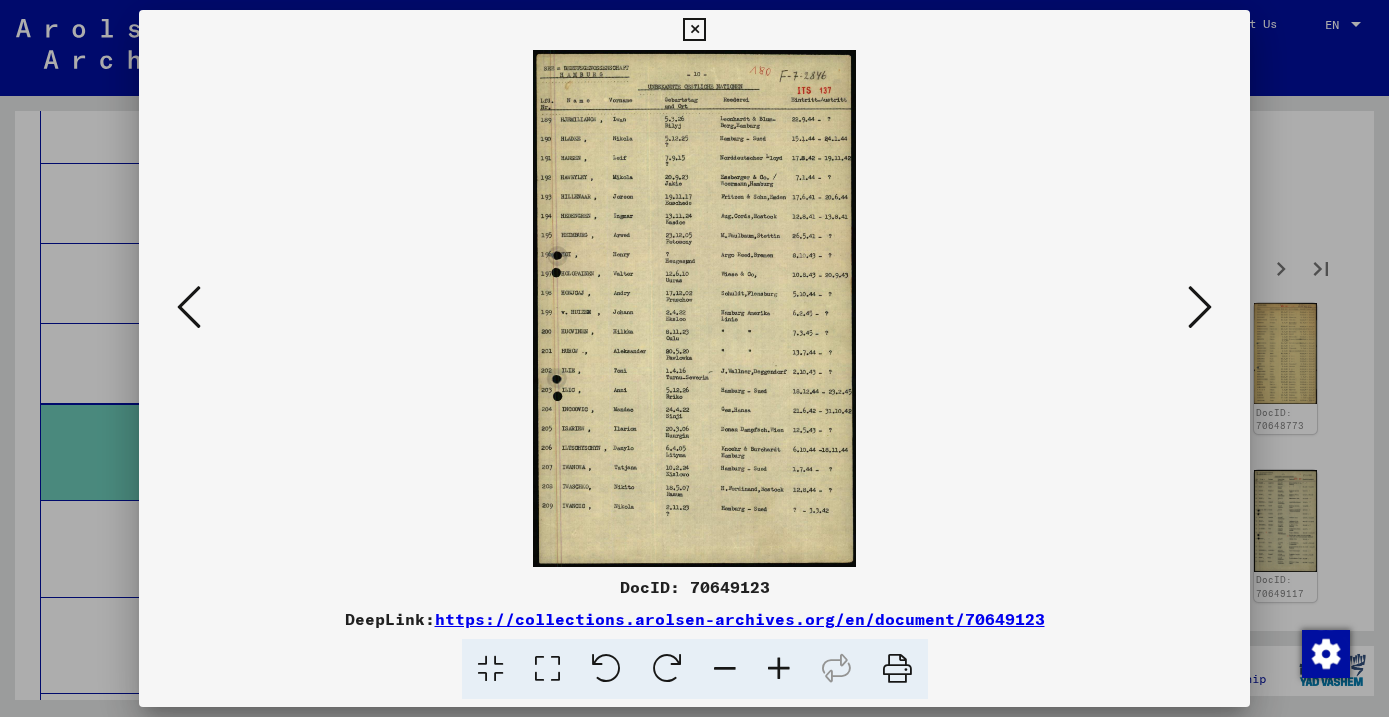 click at bounding box center (1200, 307) 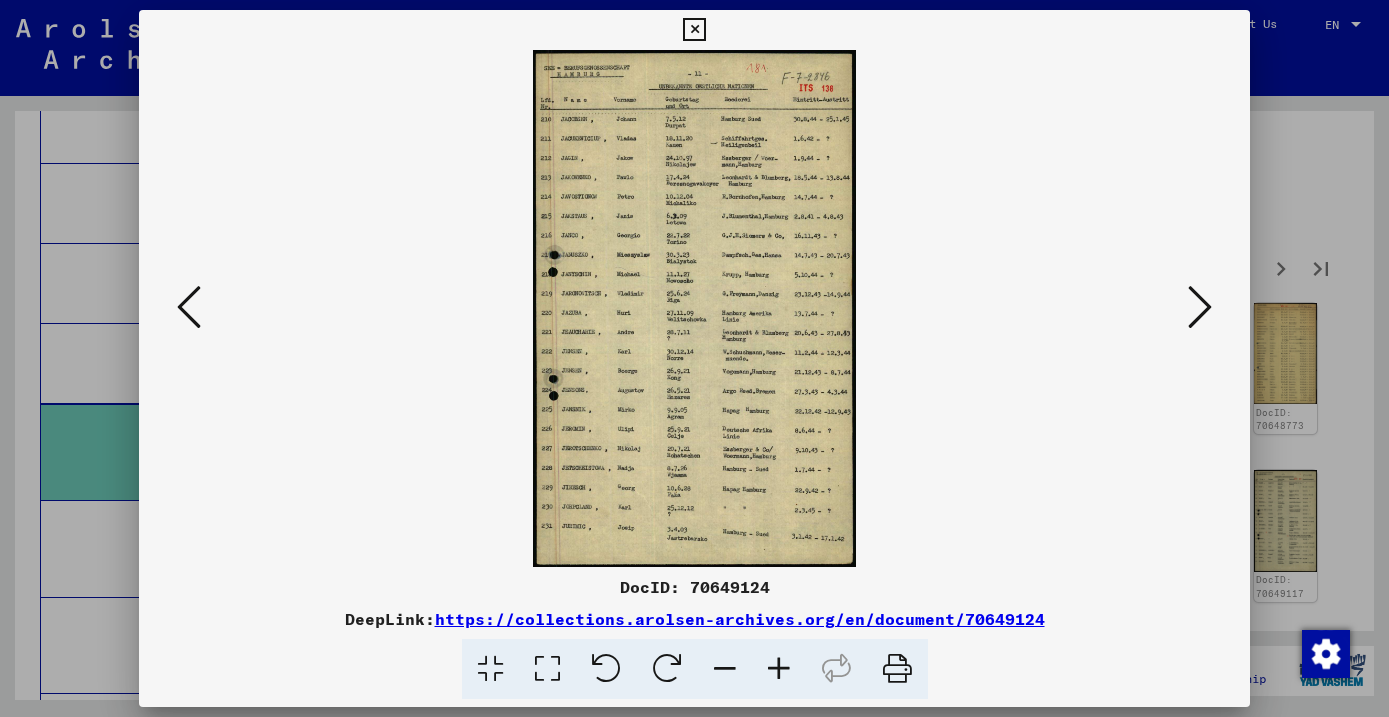 click at bounding box center [1200, 307] 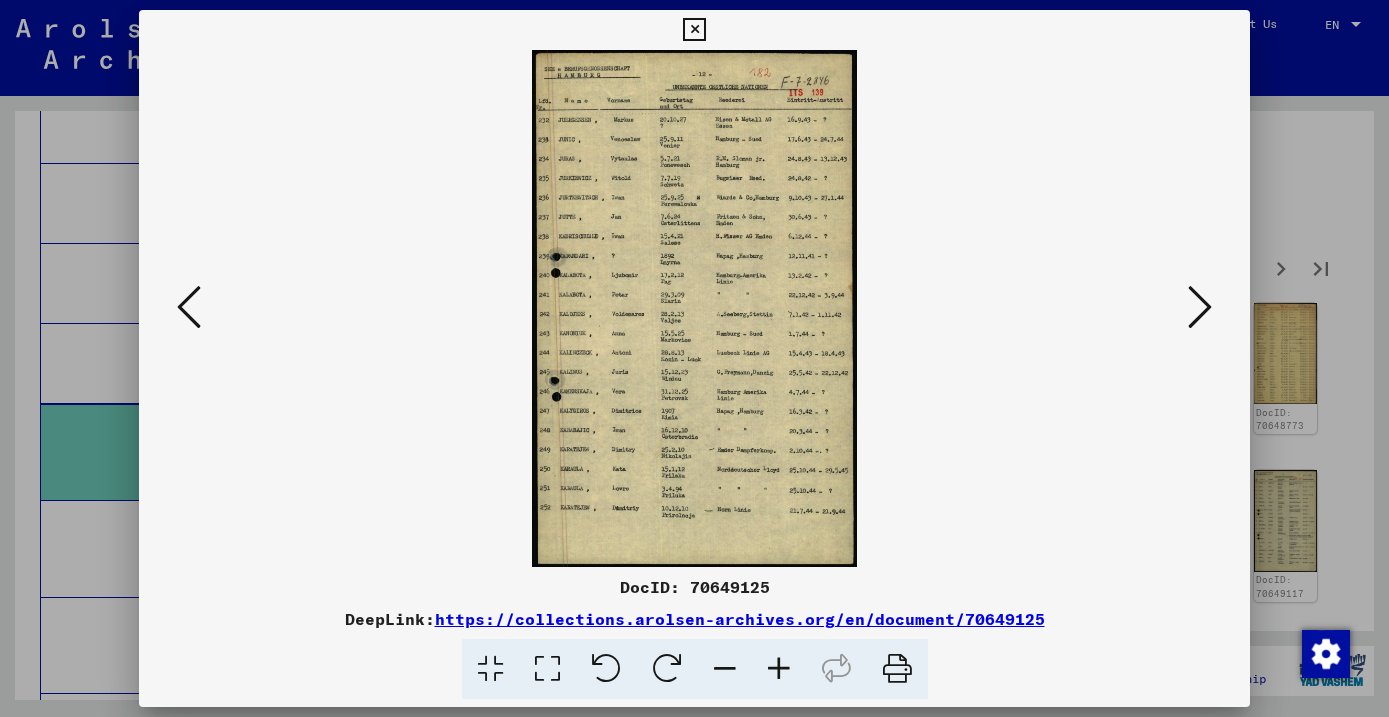 click at bounding box center [1200, 307] 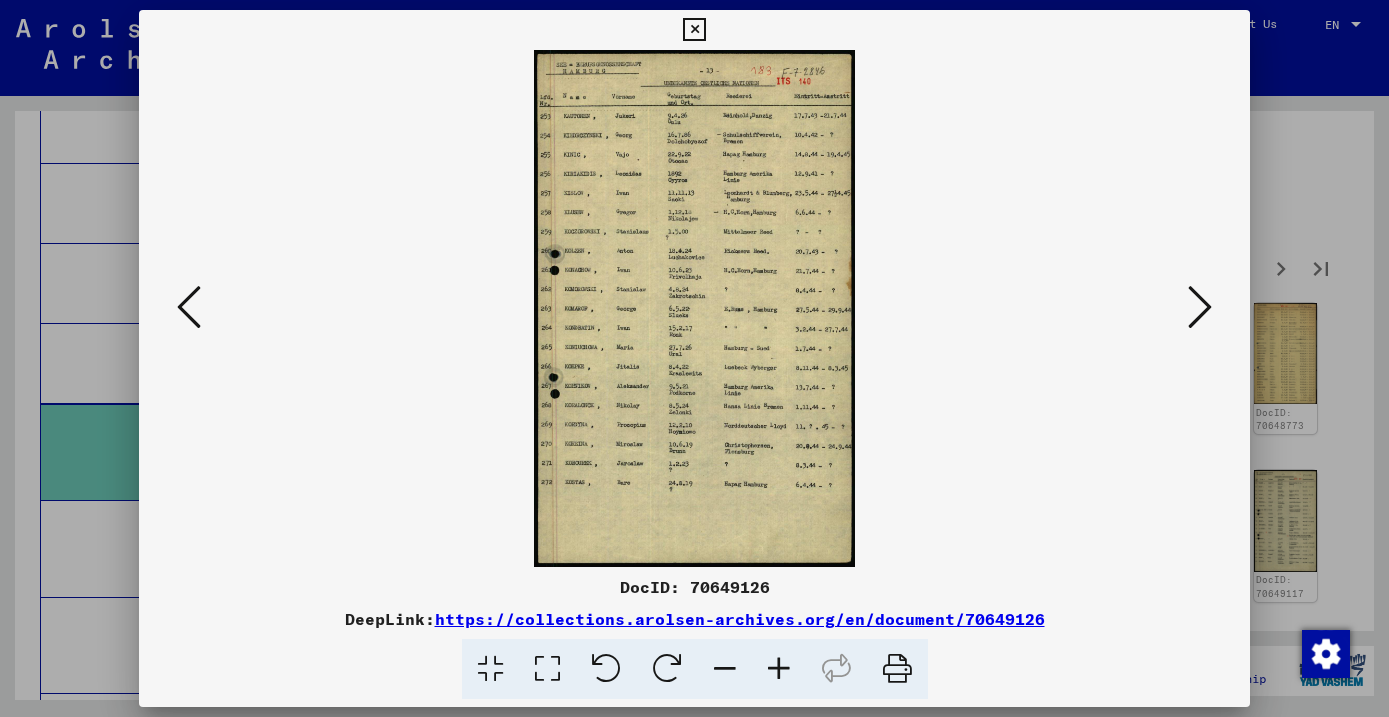click at bounding box center [1200, 307] 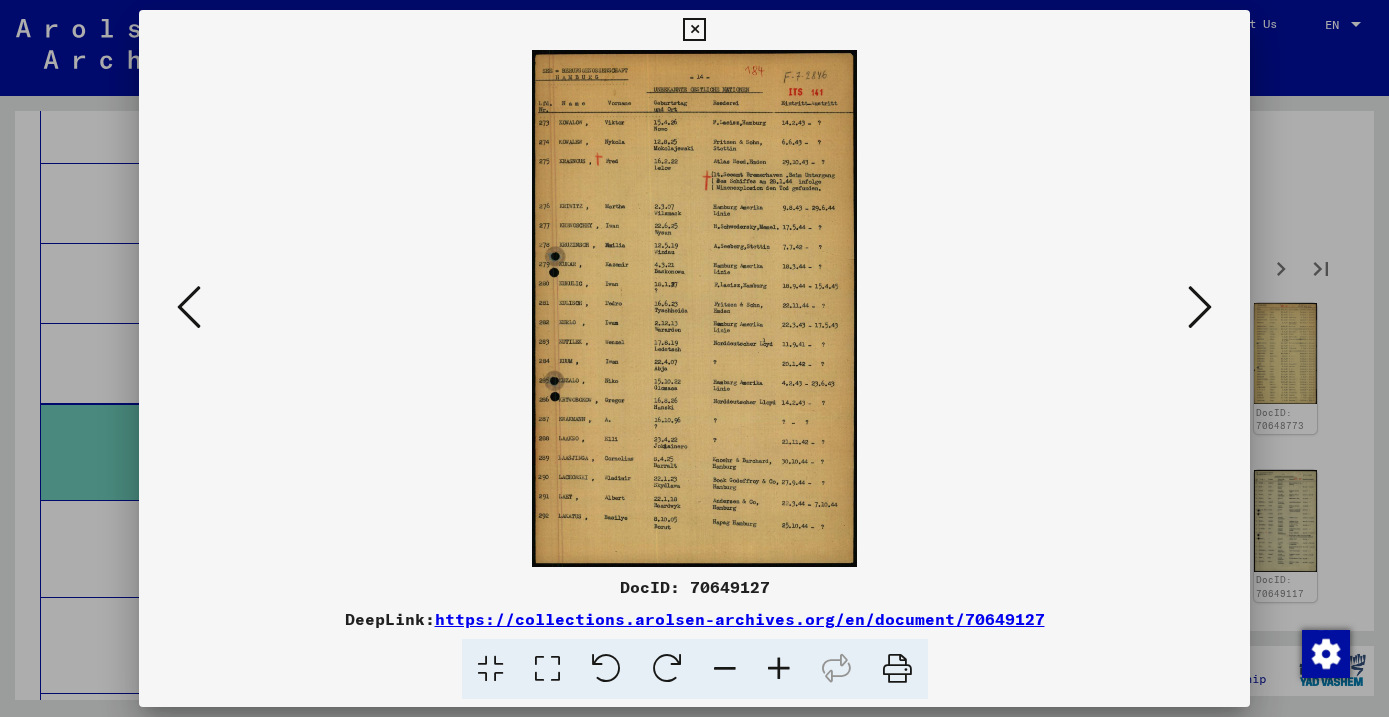 click at bounding box center [1200, 307] 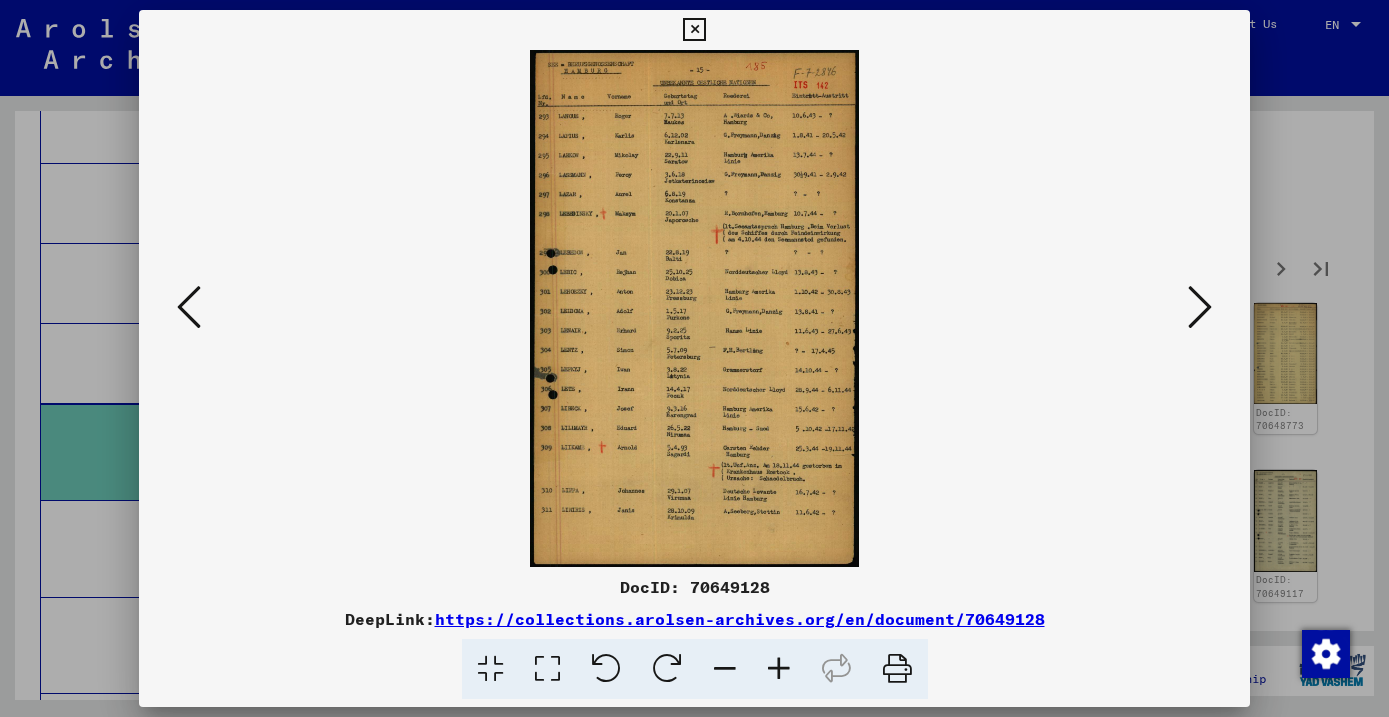click at bounding box center [1200, 307] 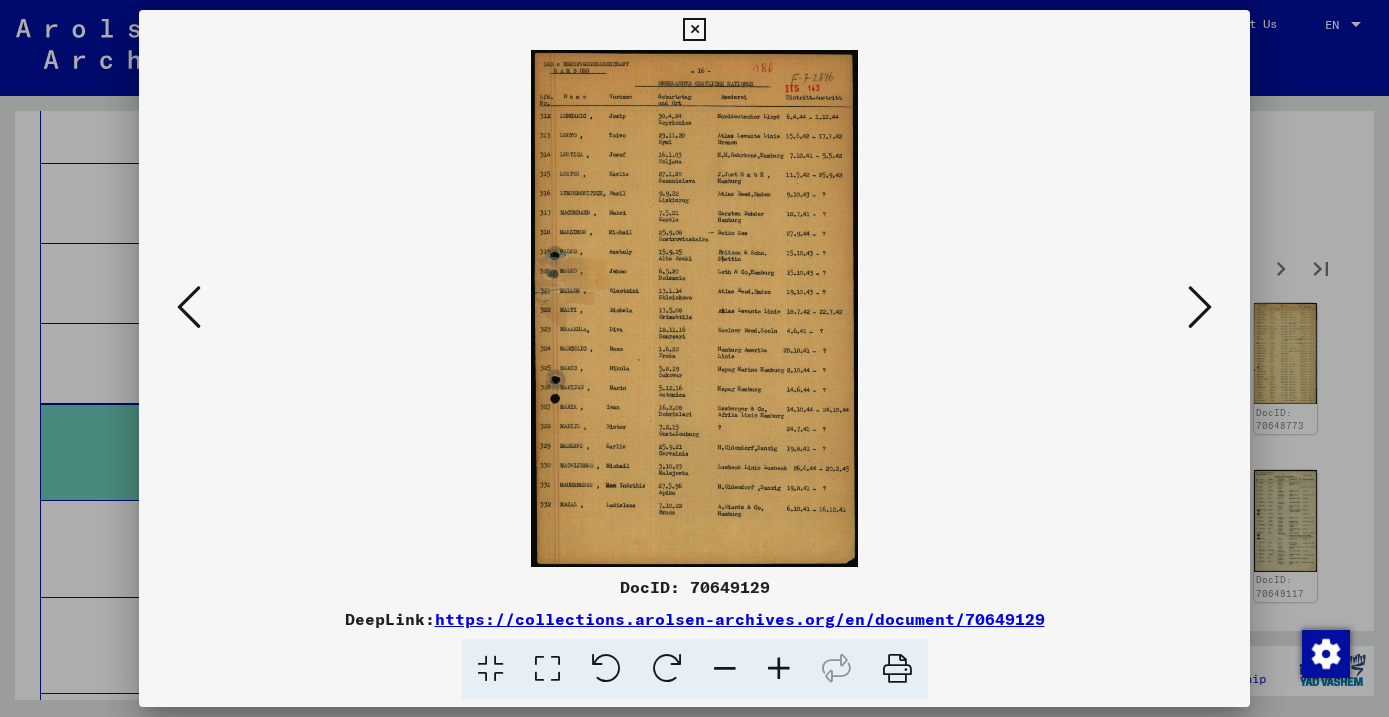 click at bounding box center [1200, 308] 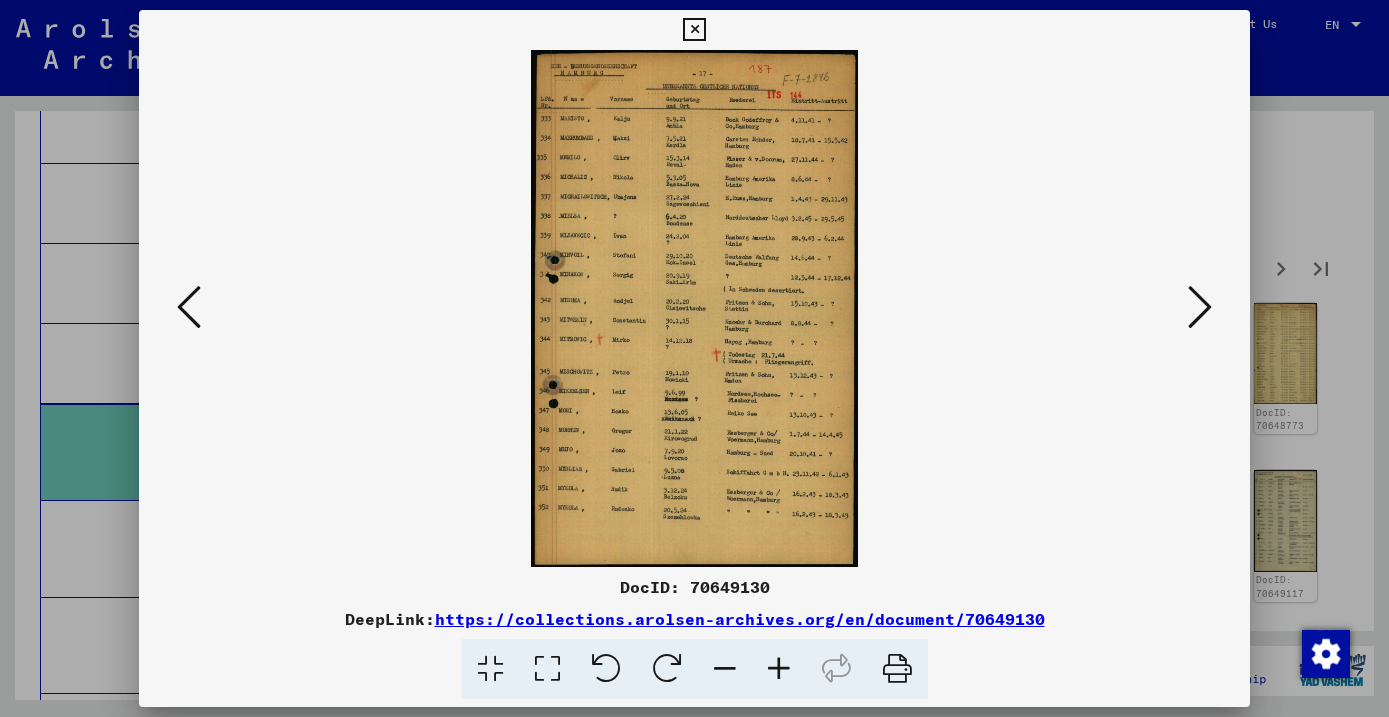 click at bounding box center [1200, 308] 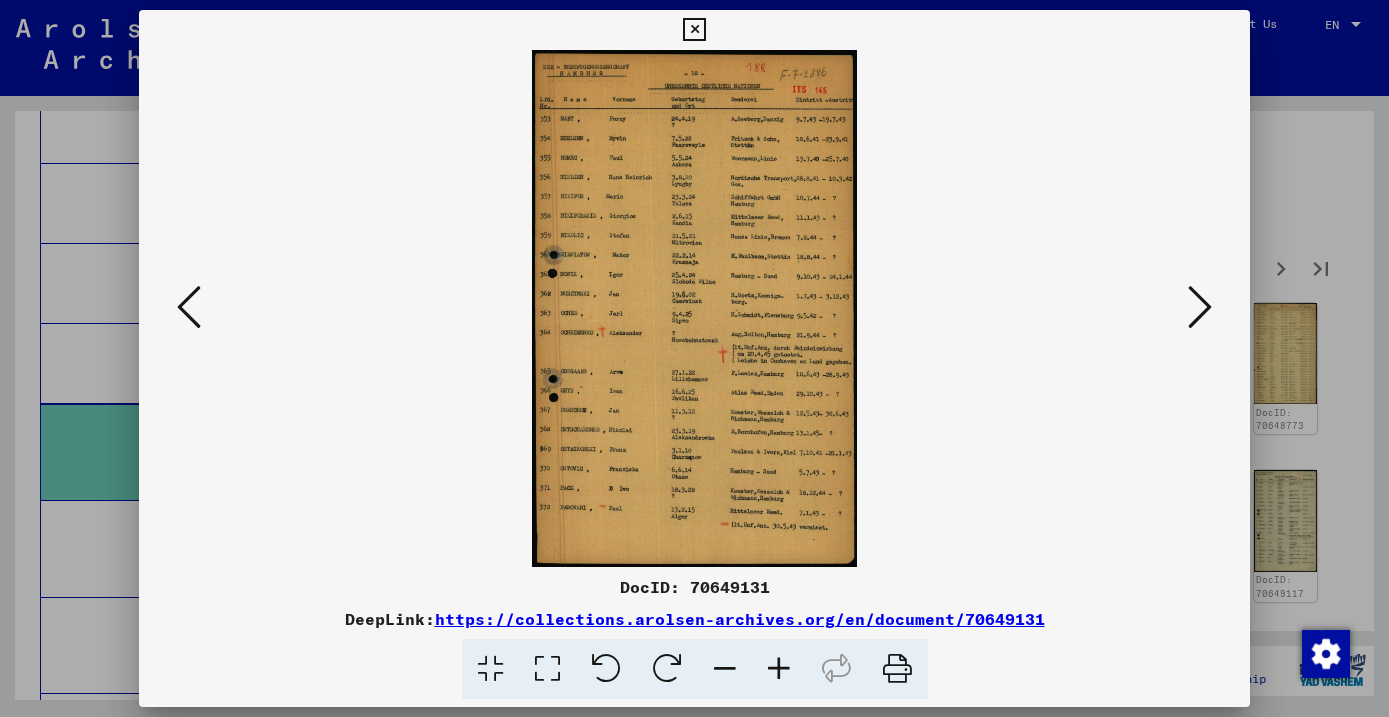 click at bounding box center [1200, 308] 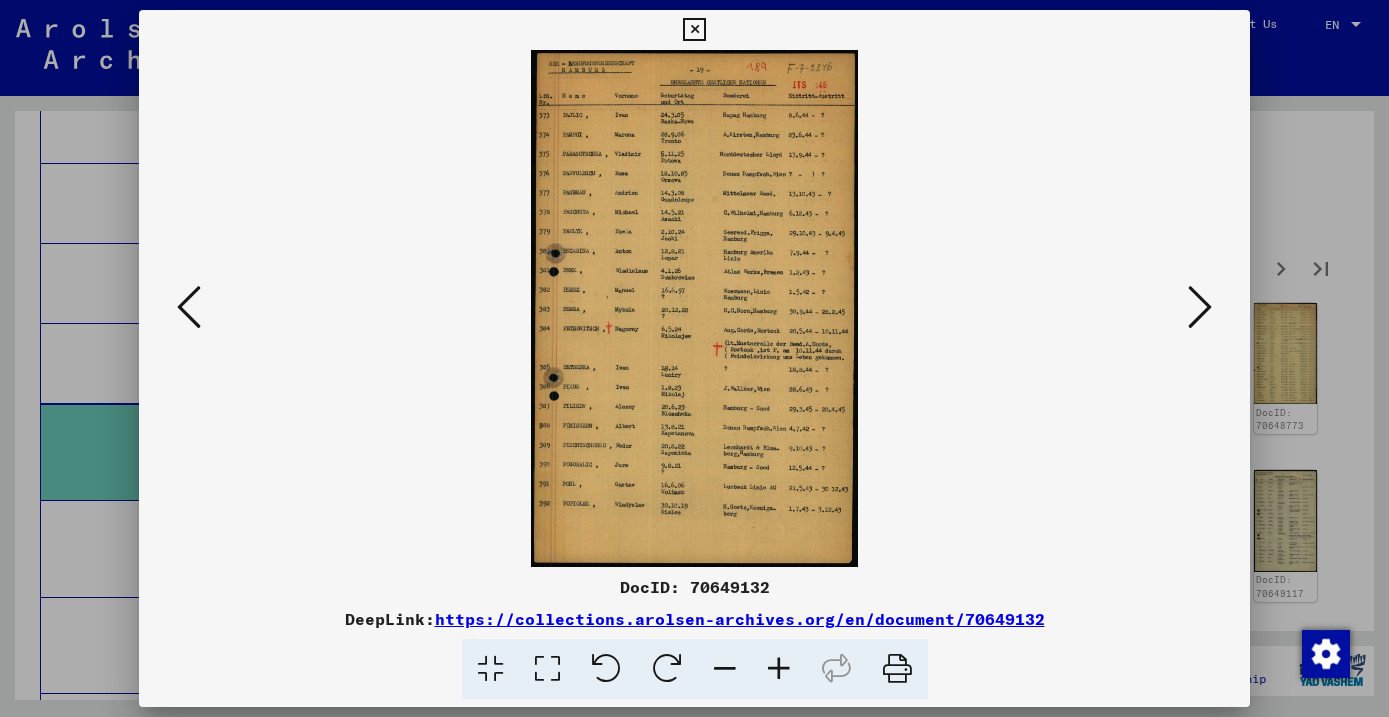 click at bounding box center [1200, 308] 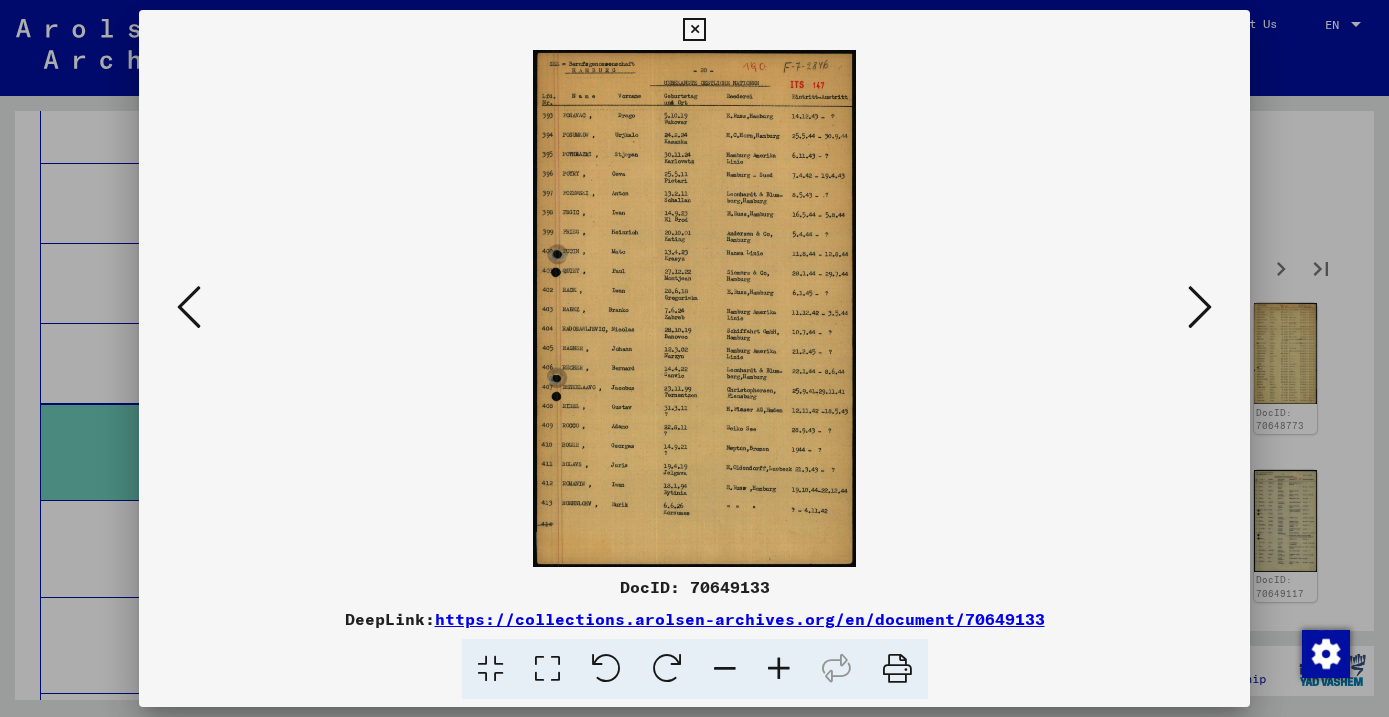 click at bounding box center [1200, 308] 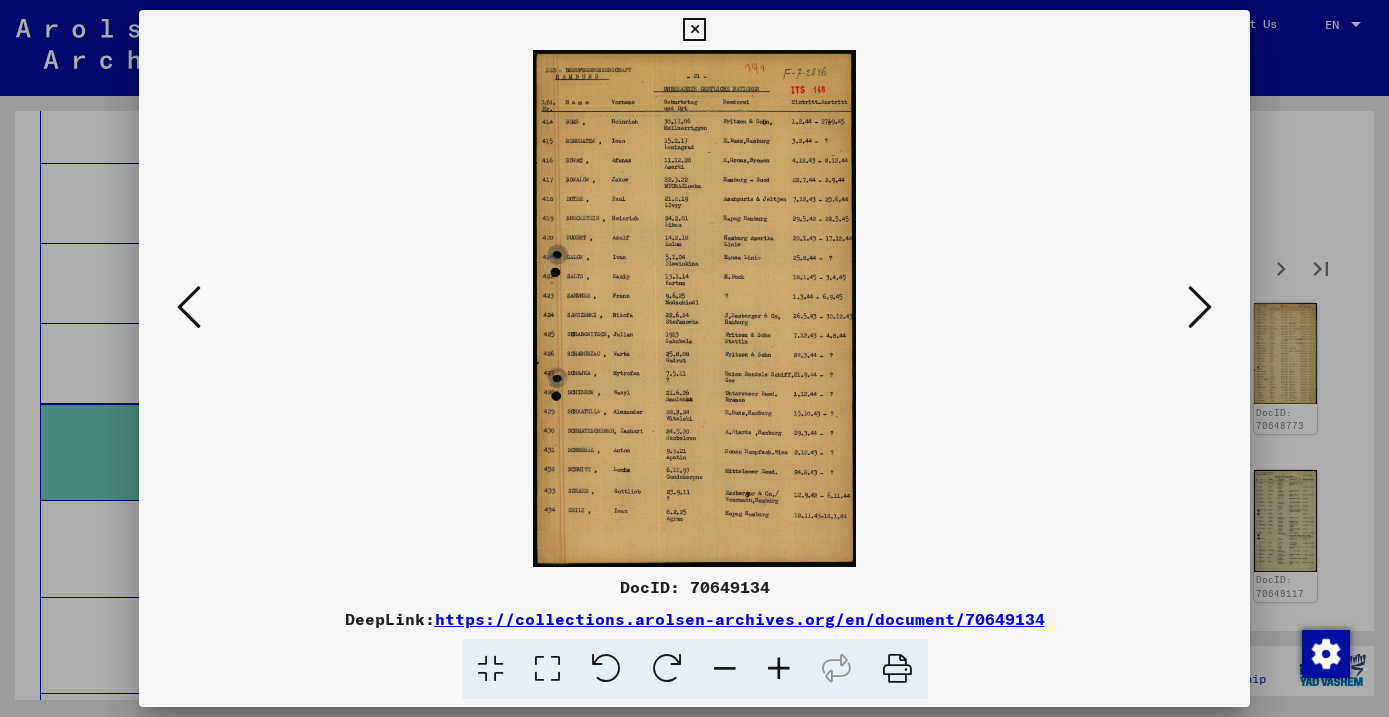 click at bounding box center (1200, 308) 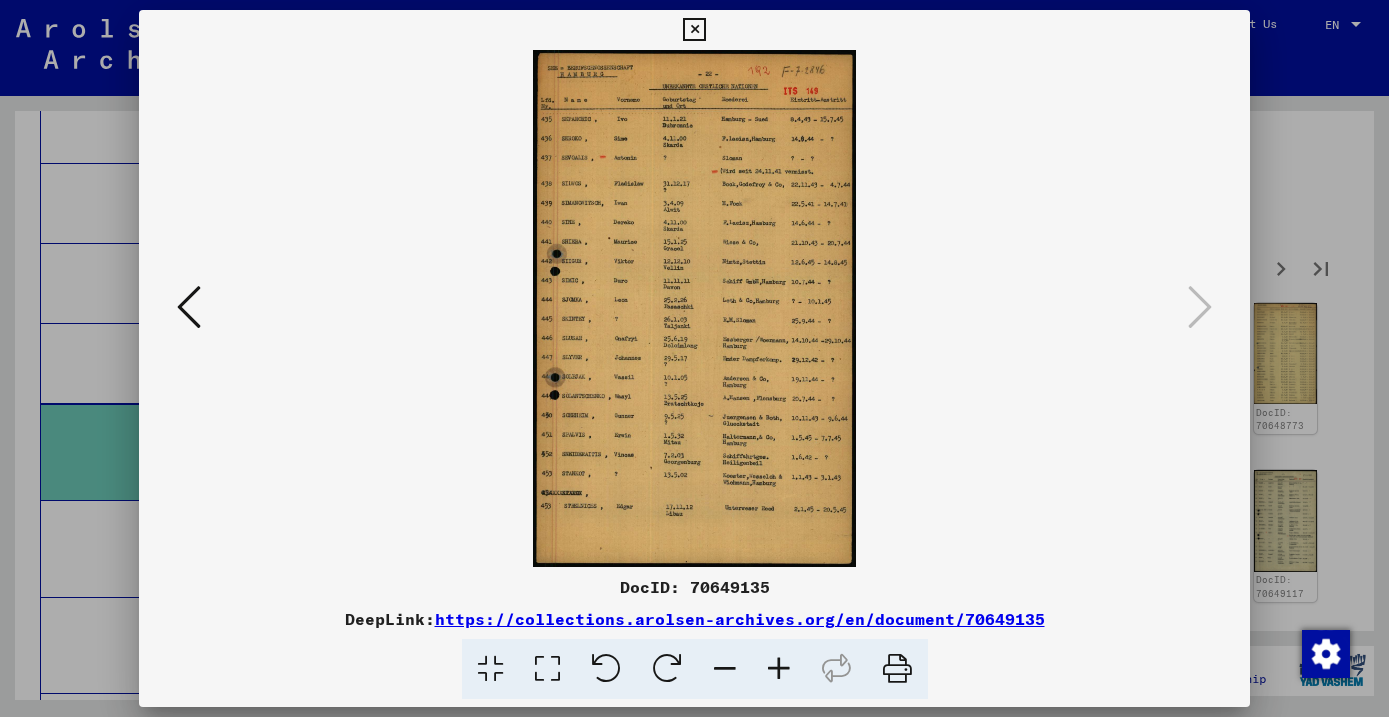 click at bounding box center (694, 30) 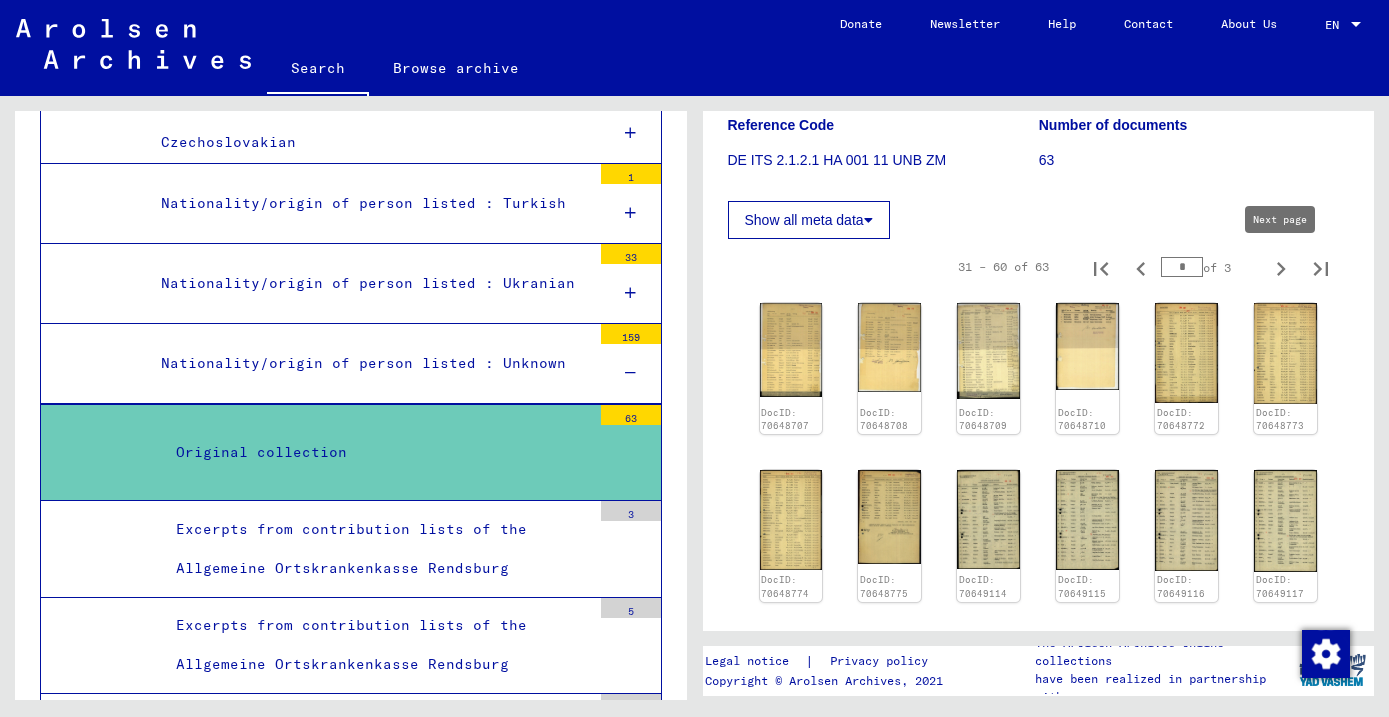 click 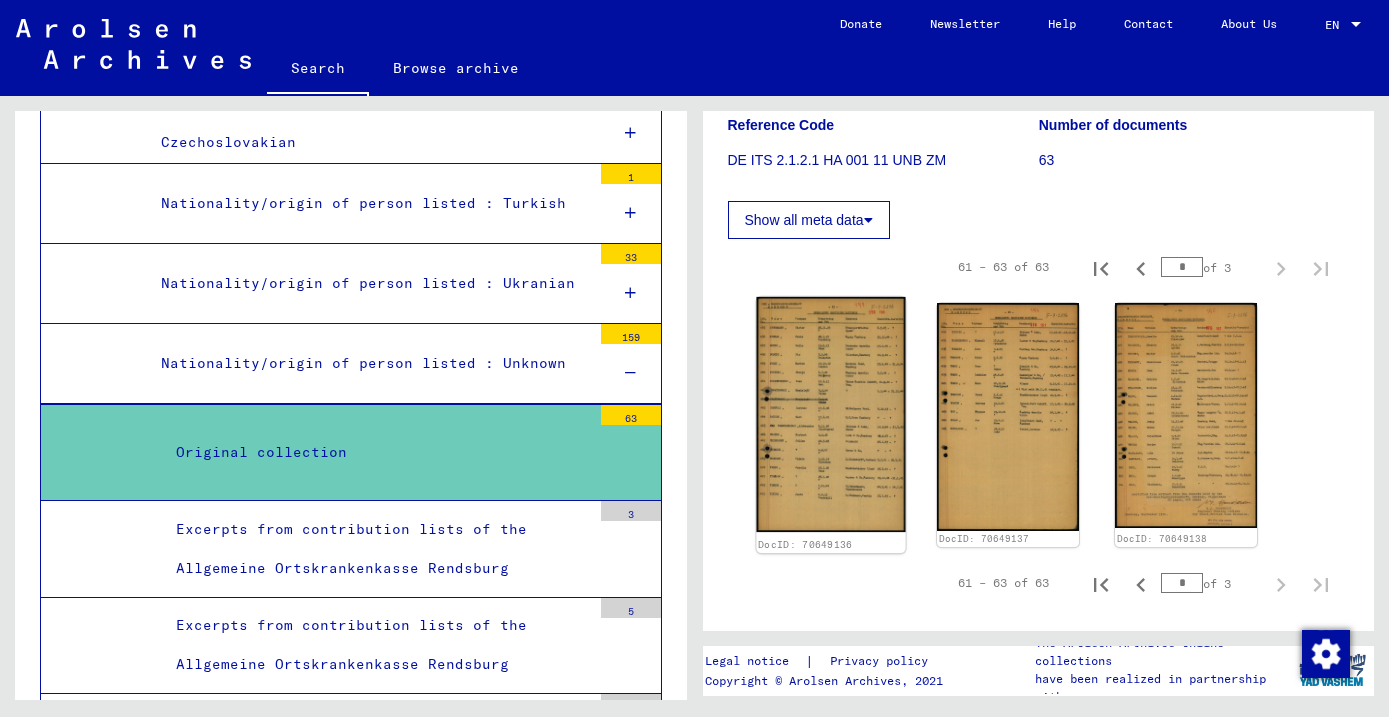 click on "DocID: 70649136" 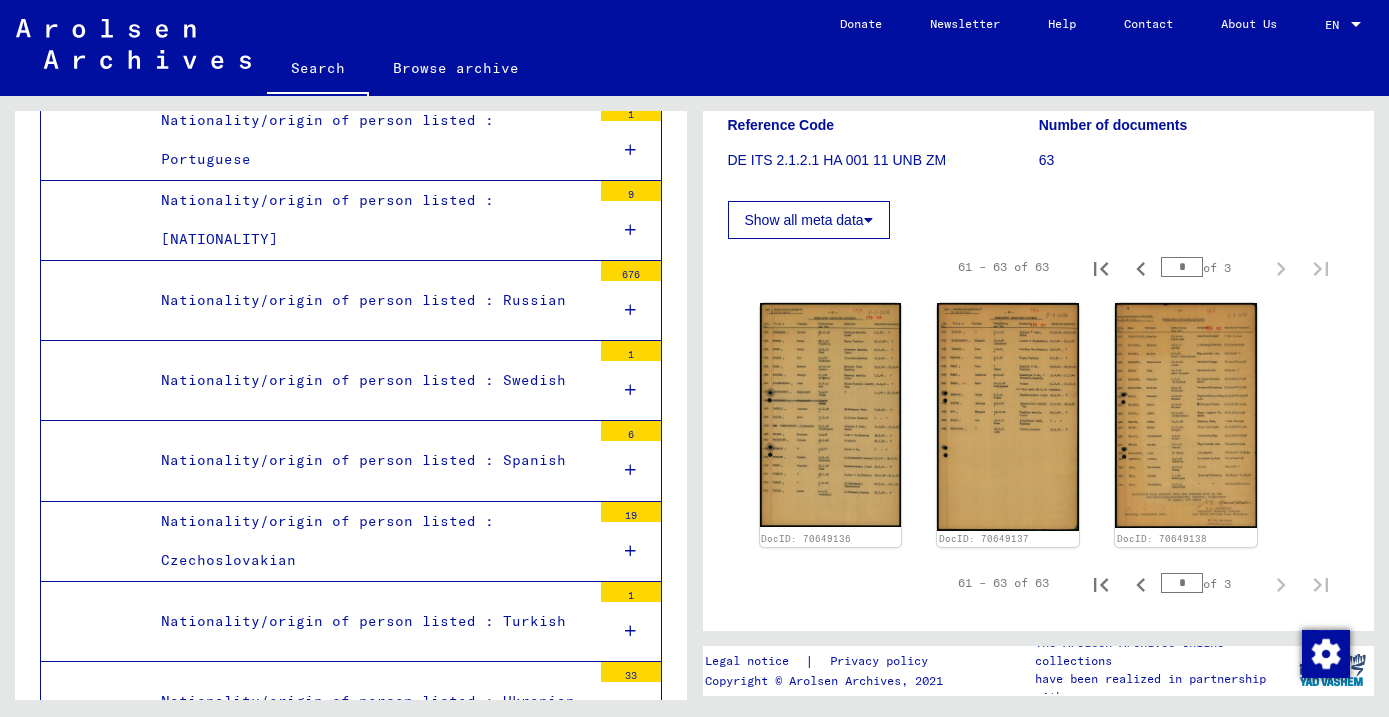 scroll, scrollTop: 3279, scrollLeft: 0, axis: vertical 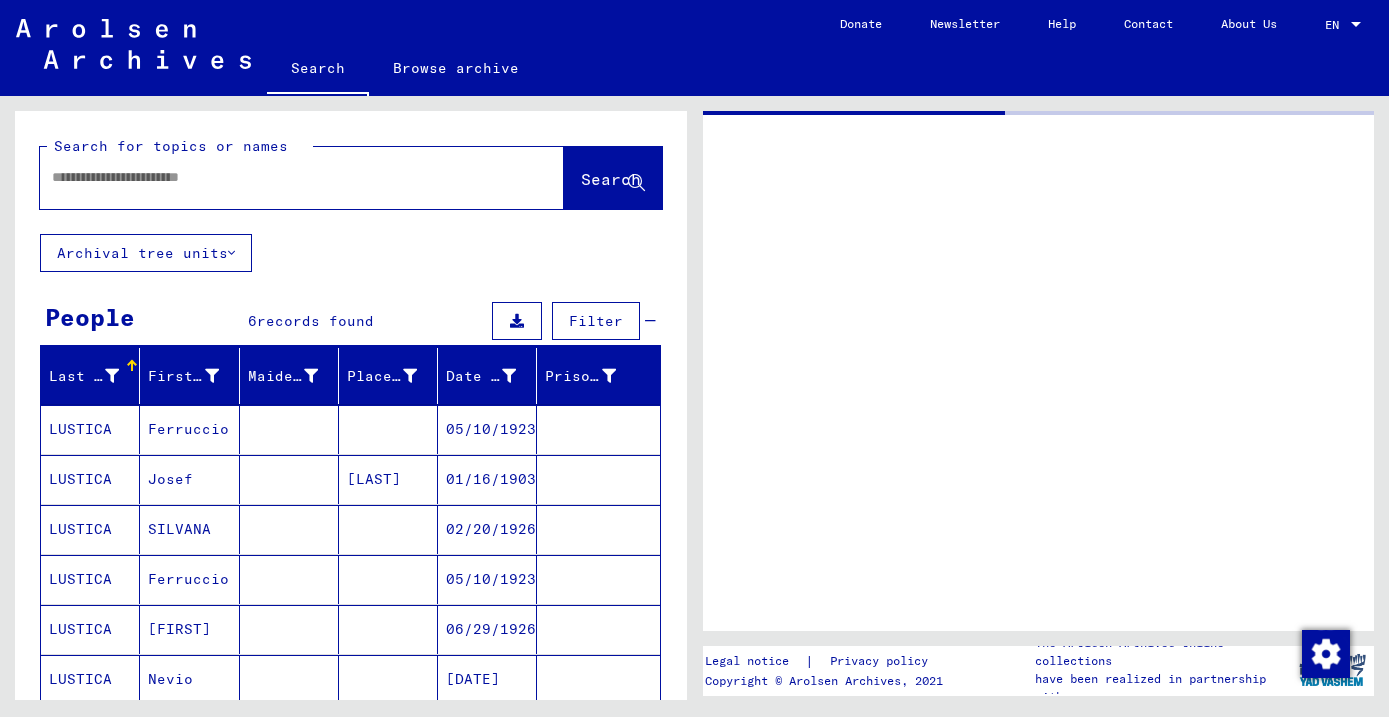 type on "********" 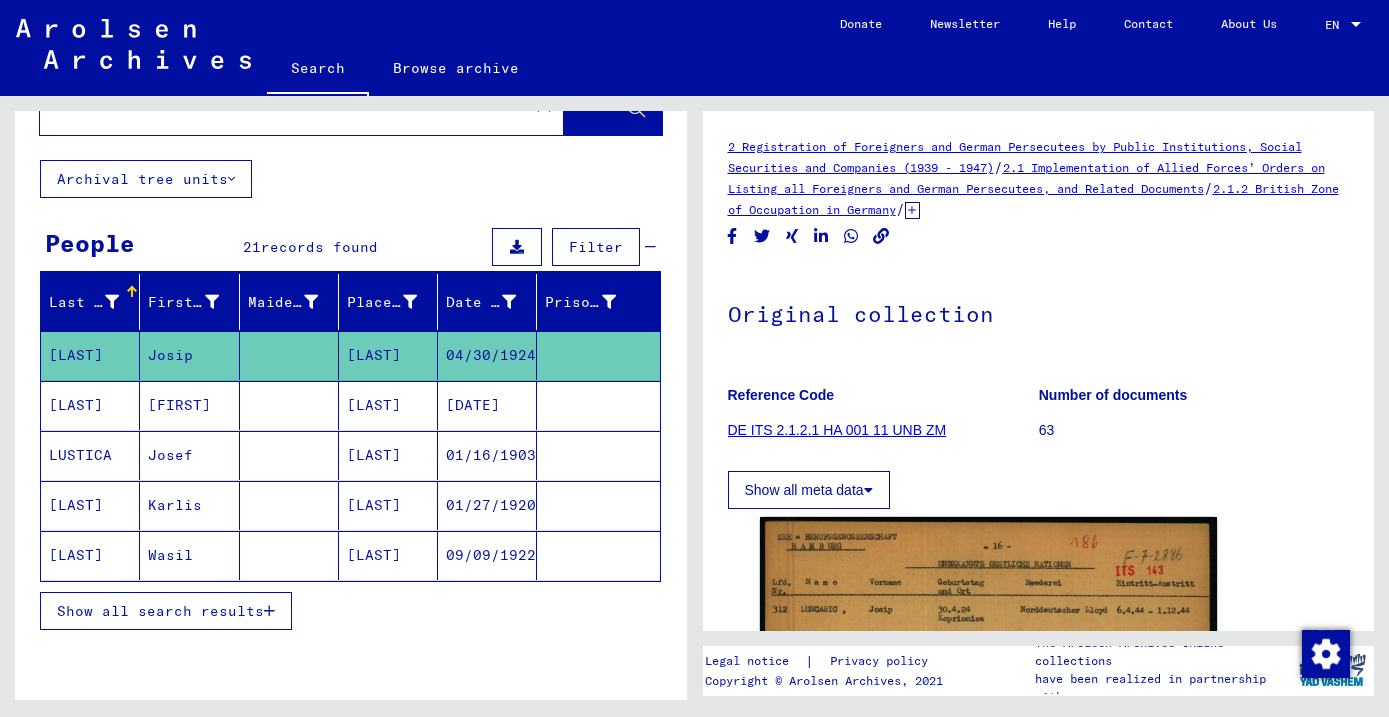 scroll, scrollTop: 80, scrollLeft: 0, axis: vertical 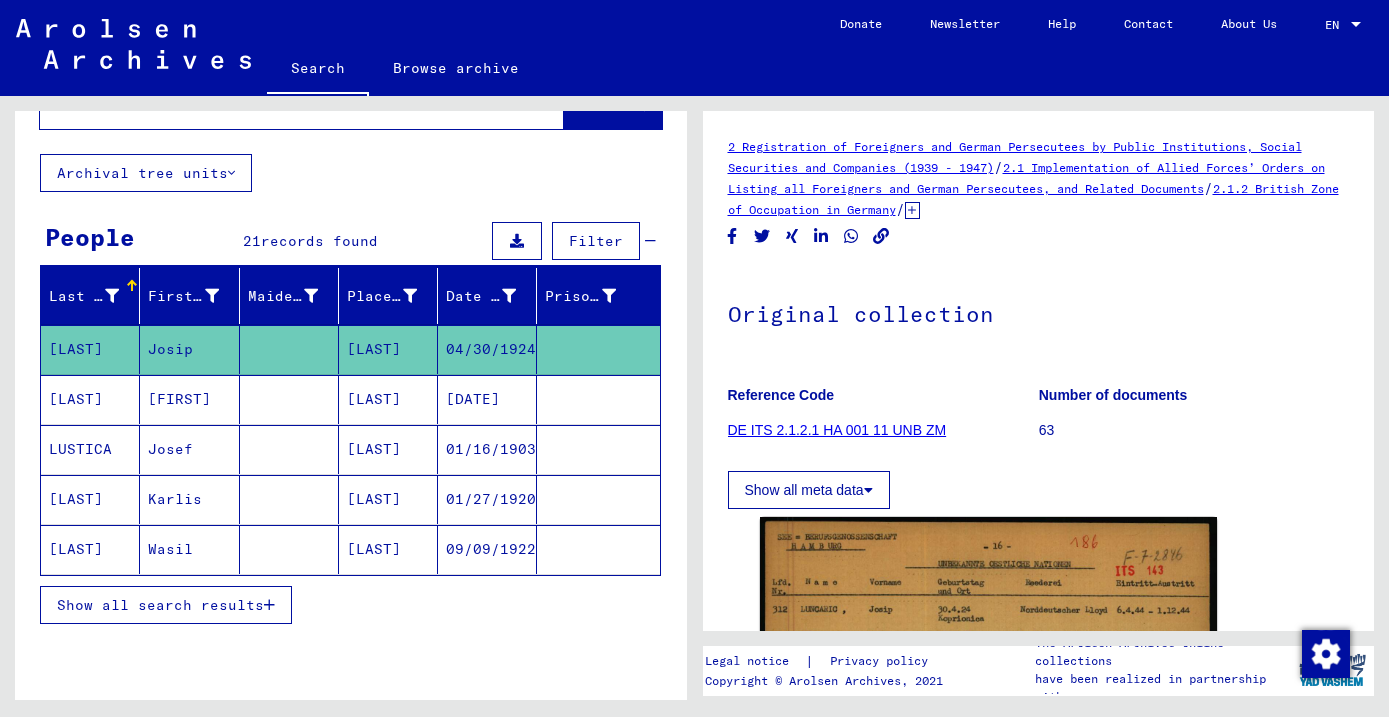 click on "LUSTICA" at bounding box center (90, 499) 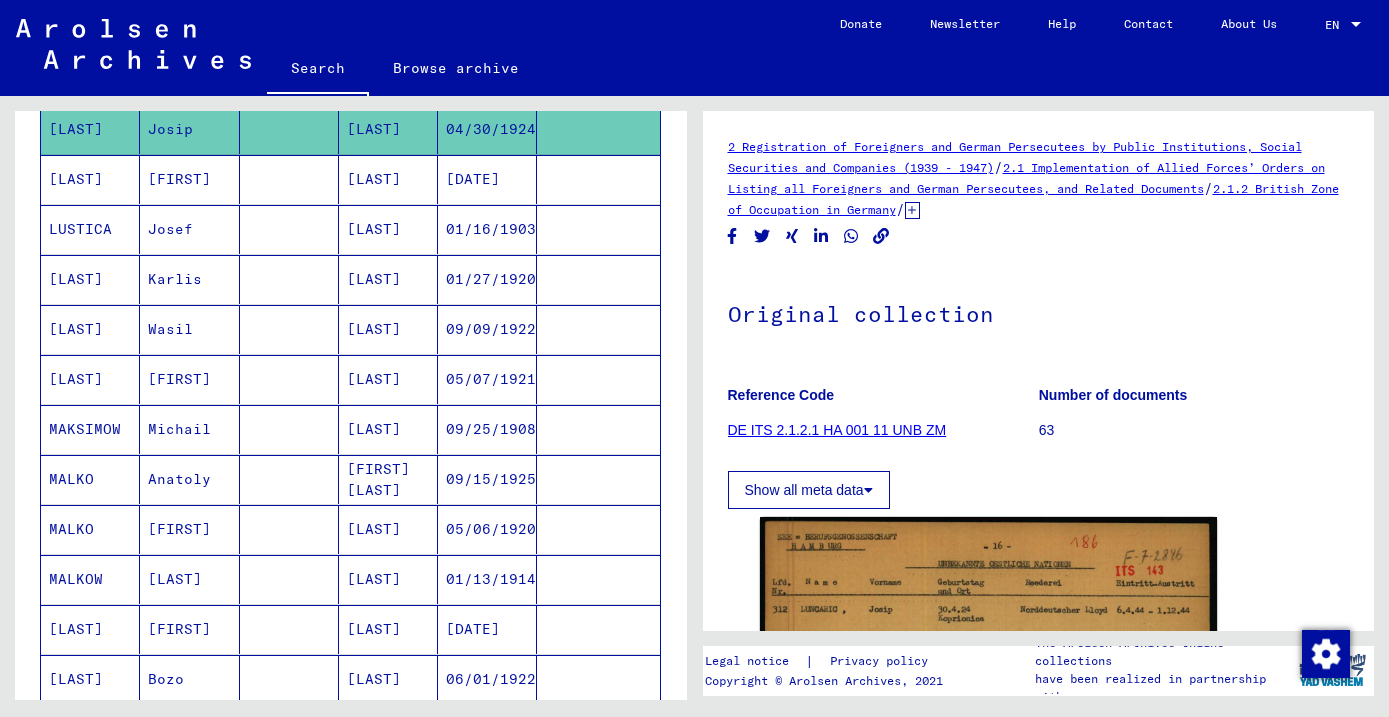 scroll, scrollTop: 238, scrollLeft: 0, axis: vertical 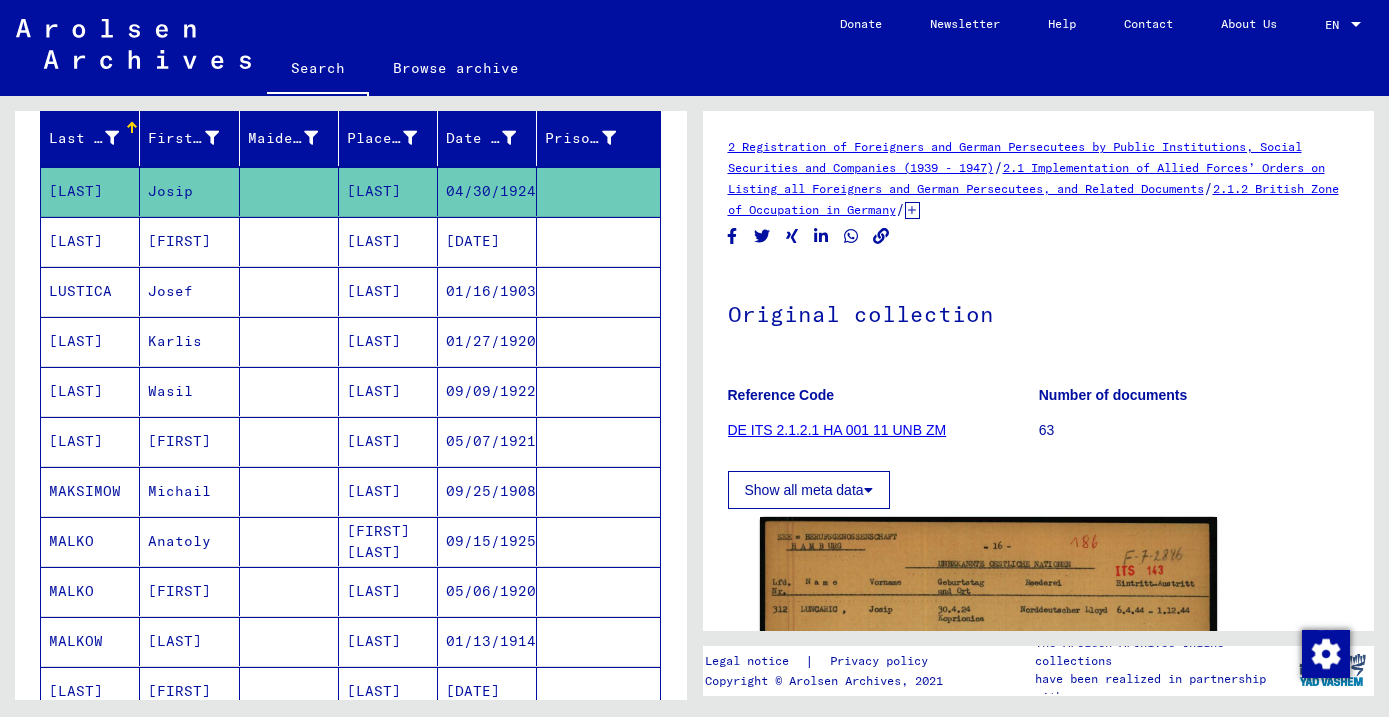 click on "LUSTICA" at bounding box center (90, 341) 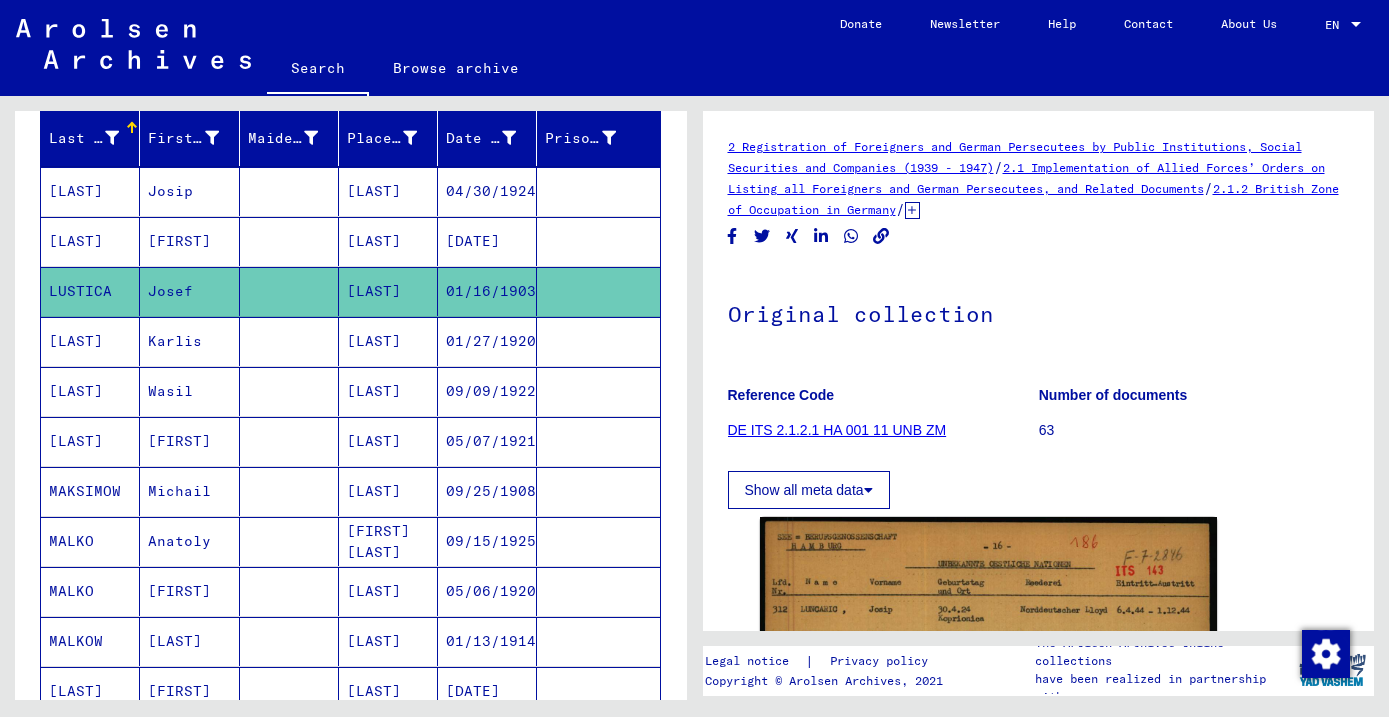 click on "LUSTICA" 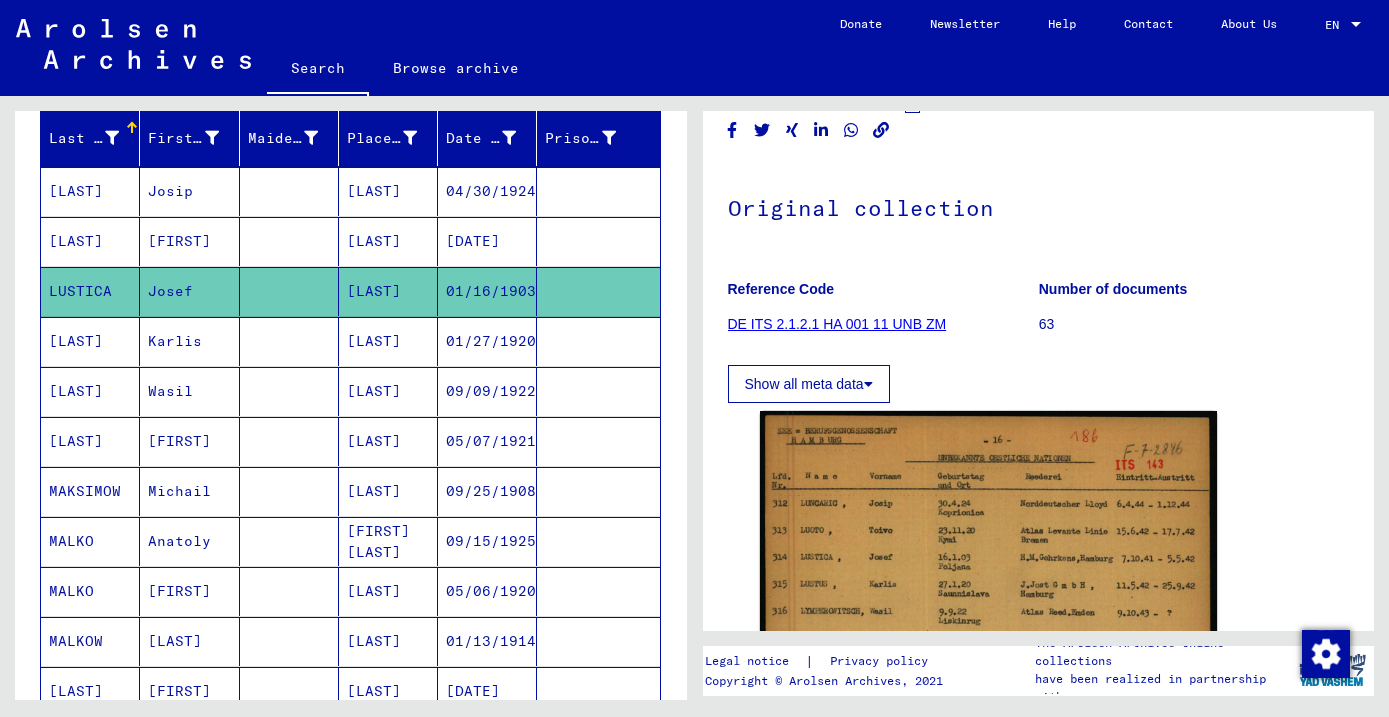 scroll, scrollTop: 146, scrollLeft: 0, axis: vertical 